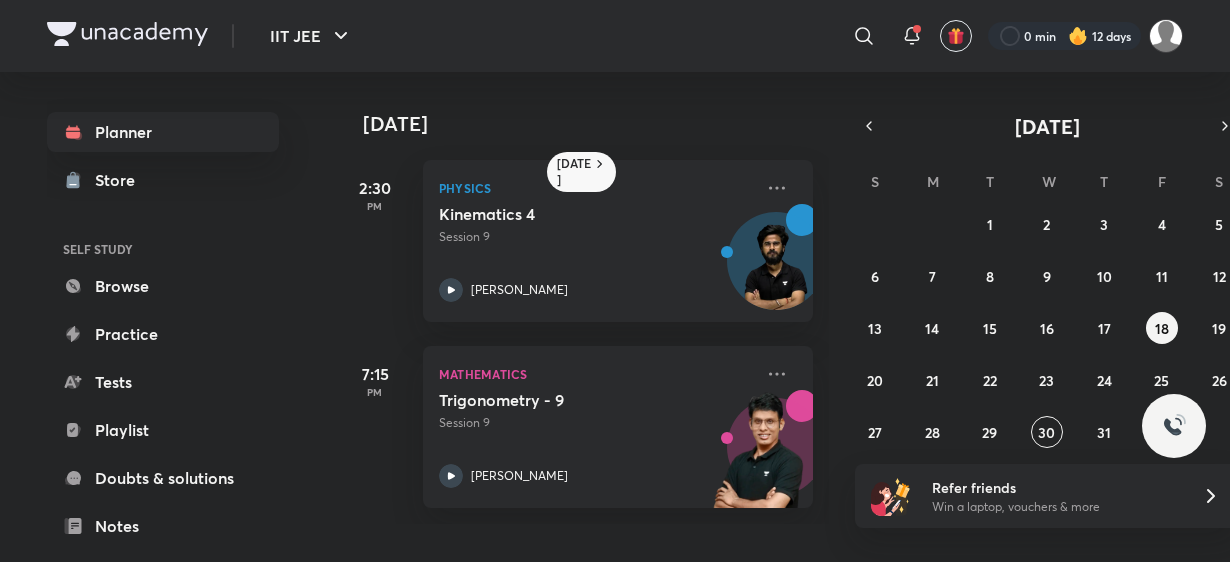 scroll, scrollTop: 0, scrollLeft: 0, axis: both 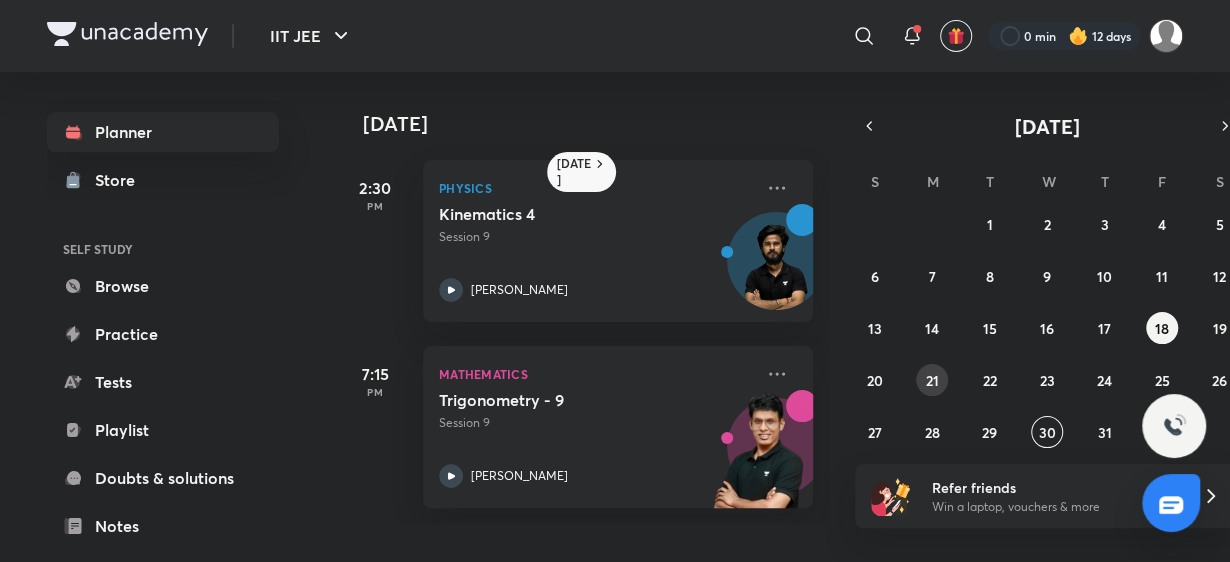 click on "21" at bounding box center [932, 380] 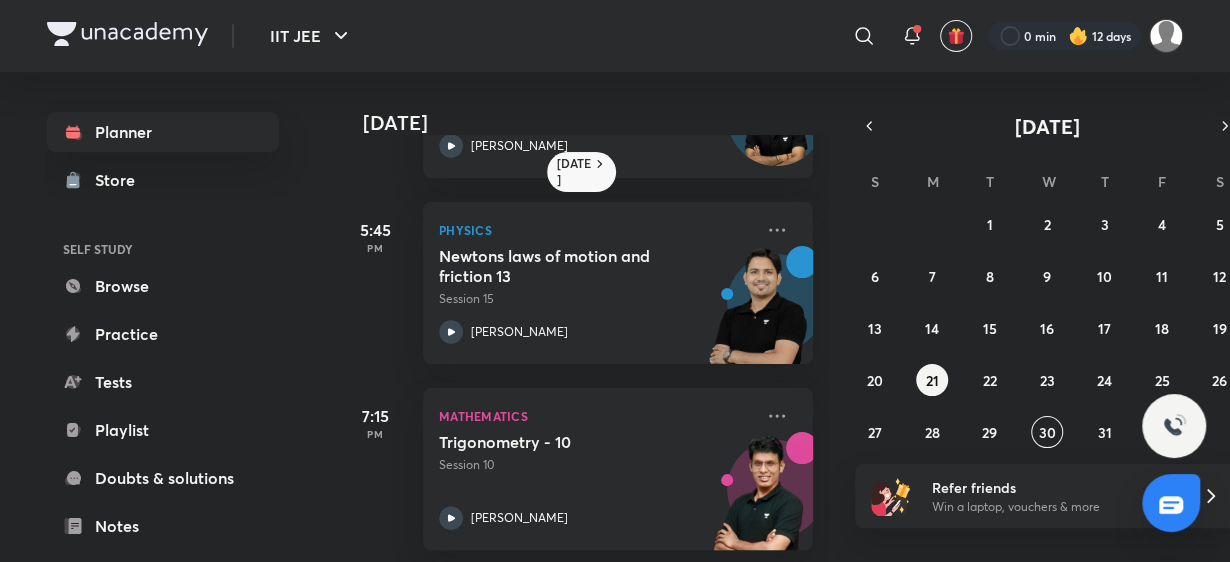 scroll, scrollTop: 147, scrollLeft: 0, axis: vertical 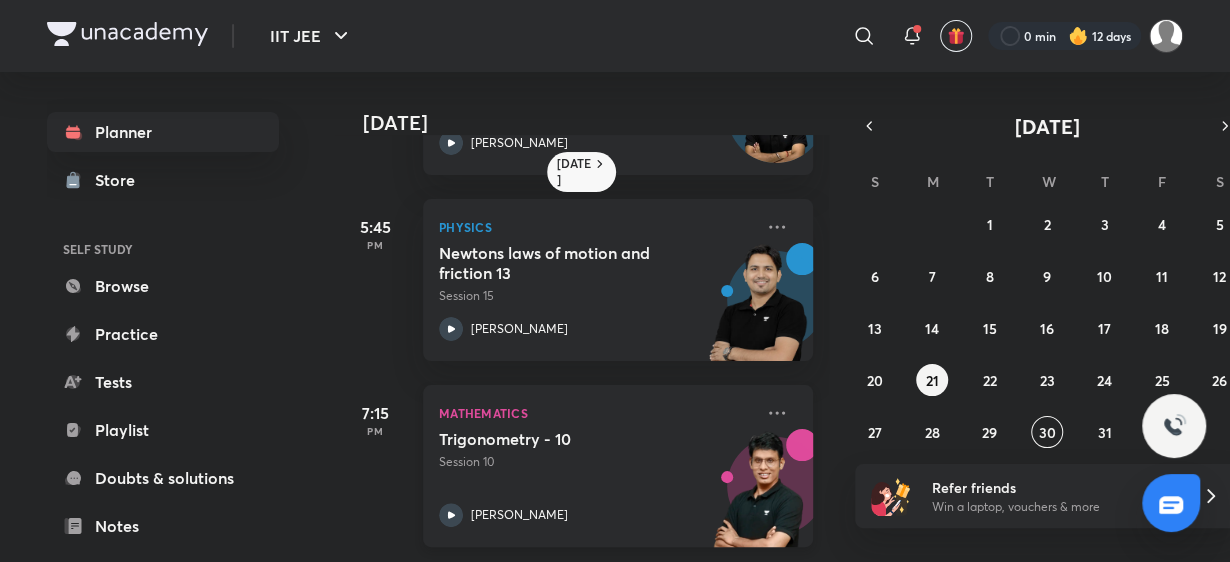 click on "[PERSON_NAME]" at bounding box center [519, 515] 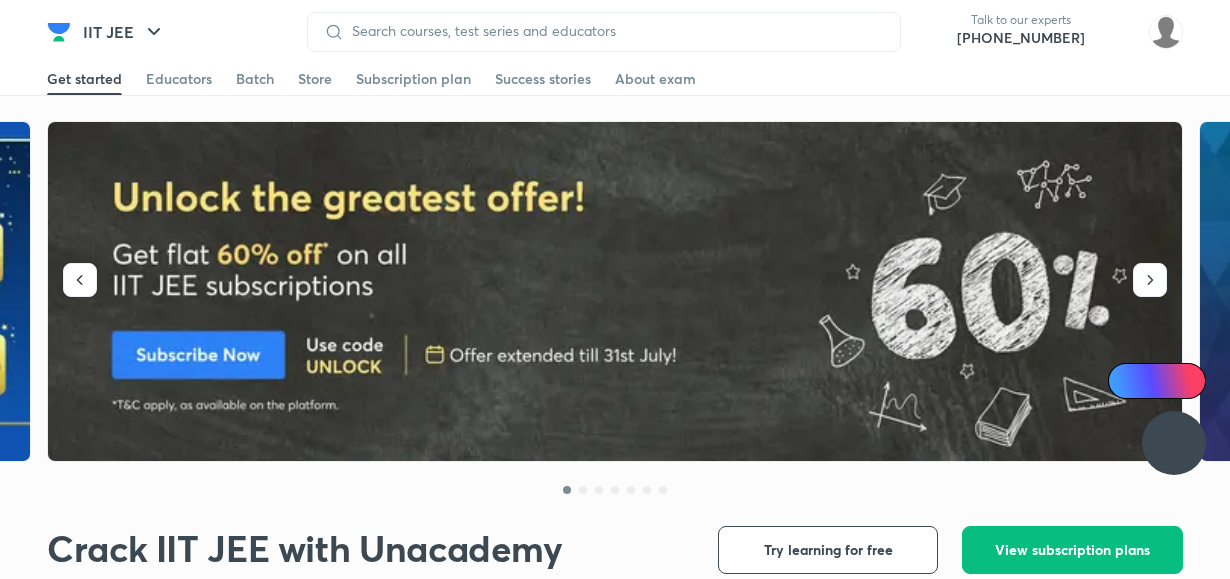scroll, scrollTop: 0, scrollLeft: 0, axis: both 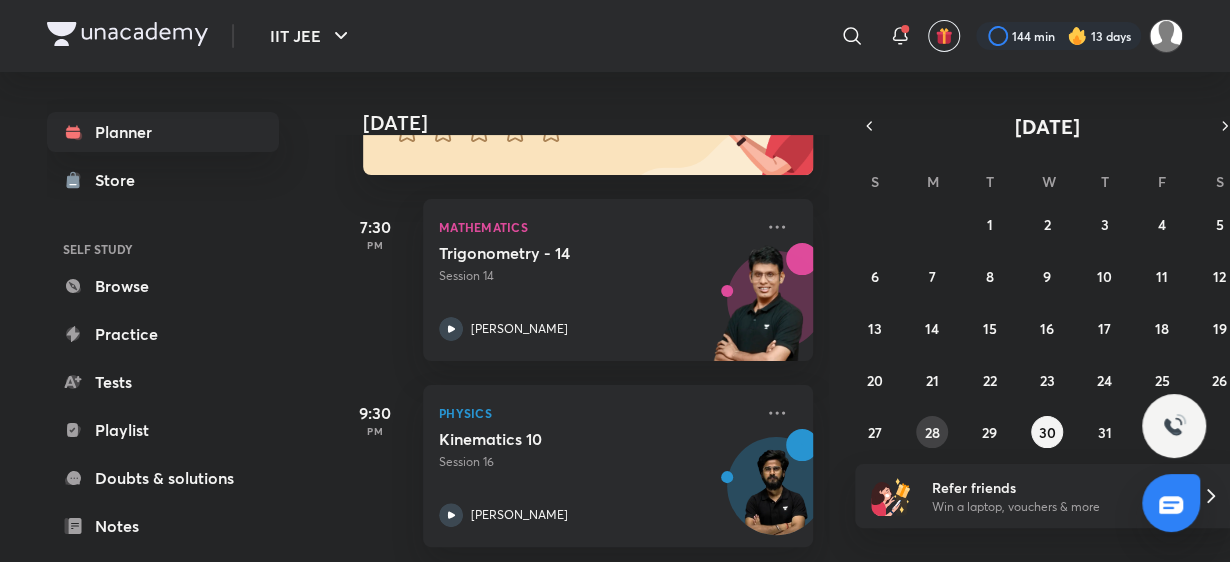 click on "28" at bounding box center (932, 432) 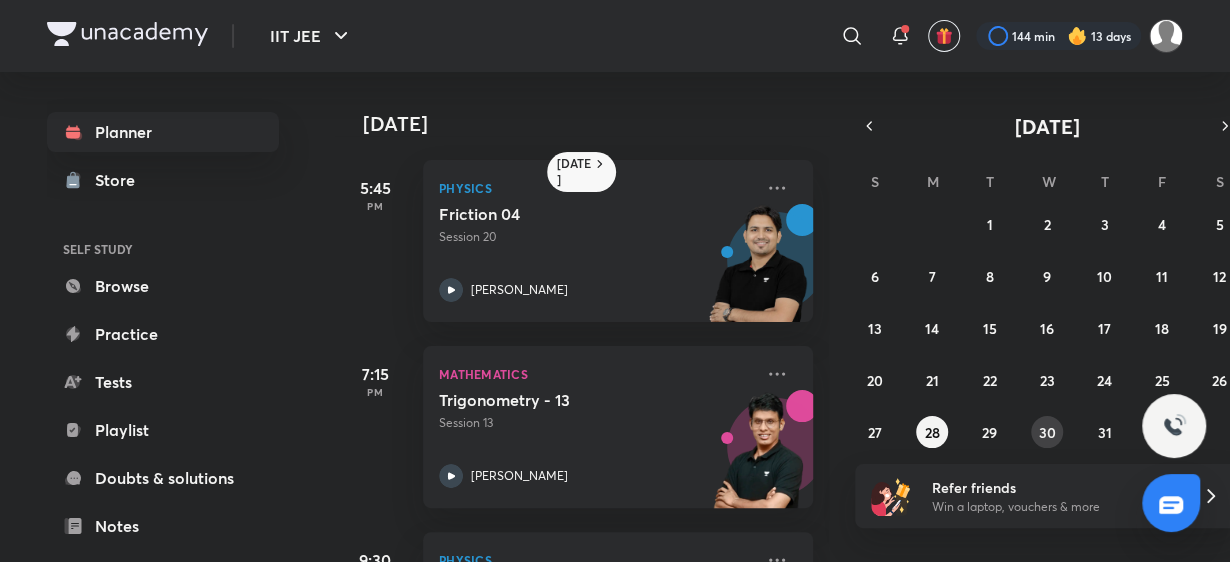 click on "30" at bounding box center [1046, 432] 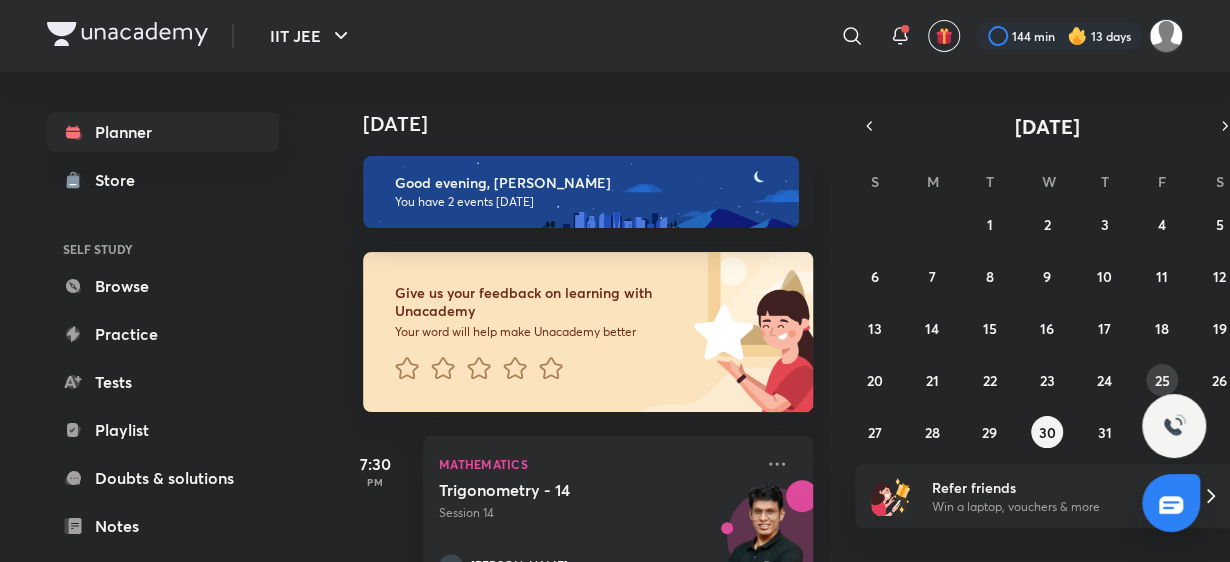 click on "25" at bounding box center [1161, 380] 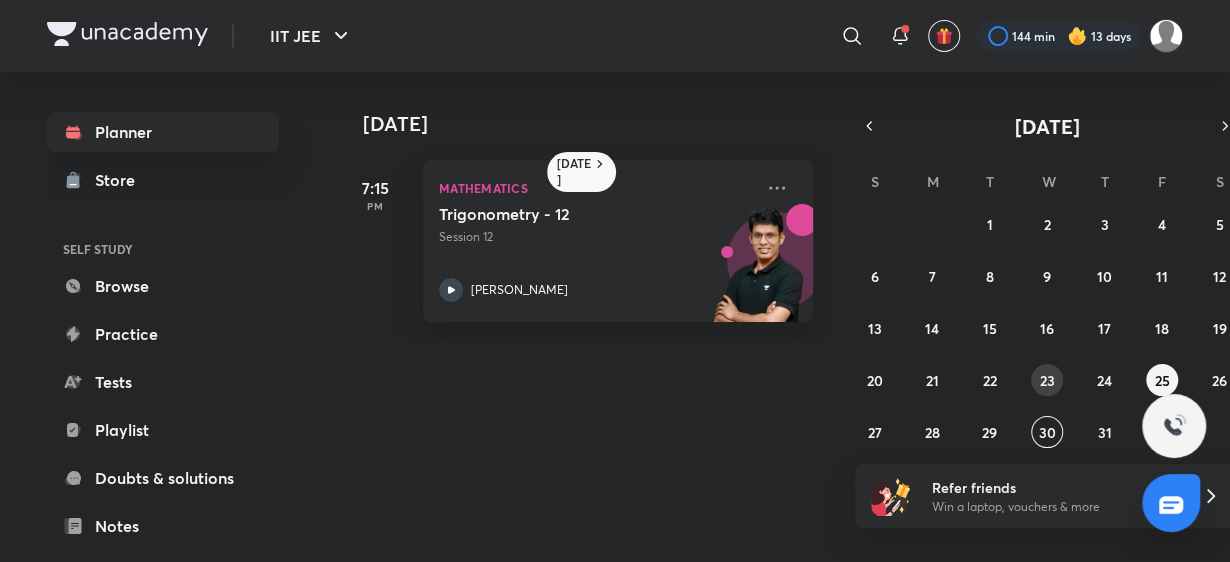 click on "23" at bounding box center [1046, 380] 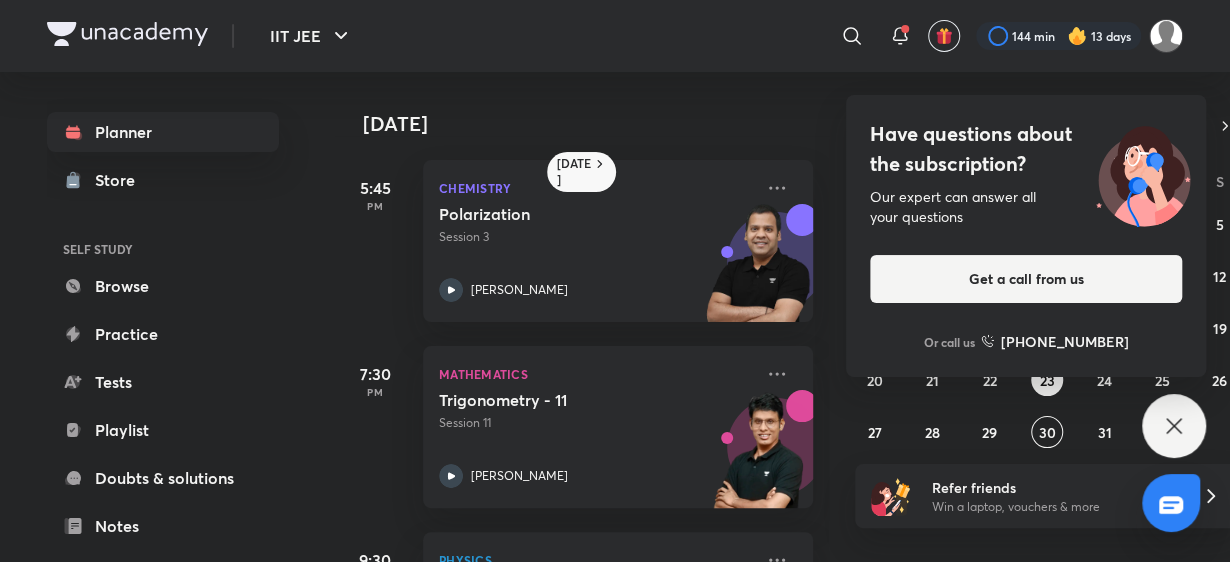 click on "Have questions about the subscription? Our expert can answer all your questions Get a call from us Or call us [PHONE_NUMBER]" at bounding box center [1174, 426] 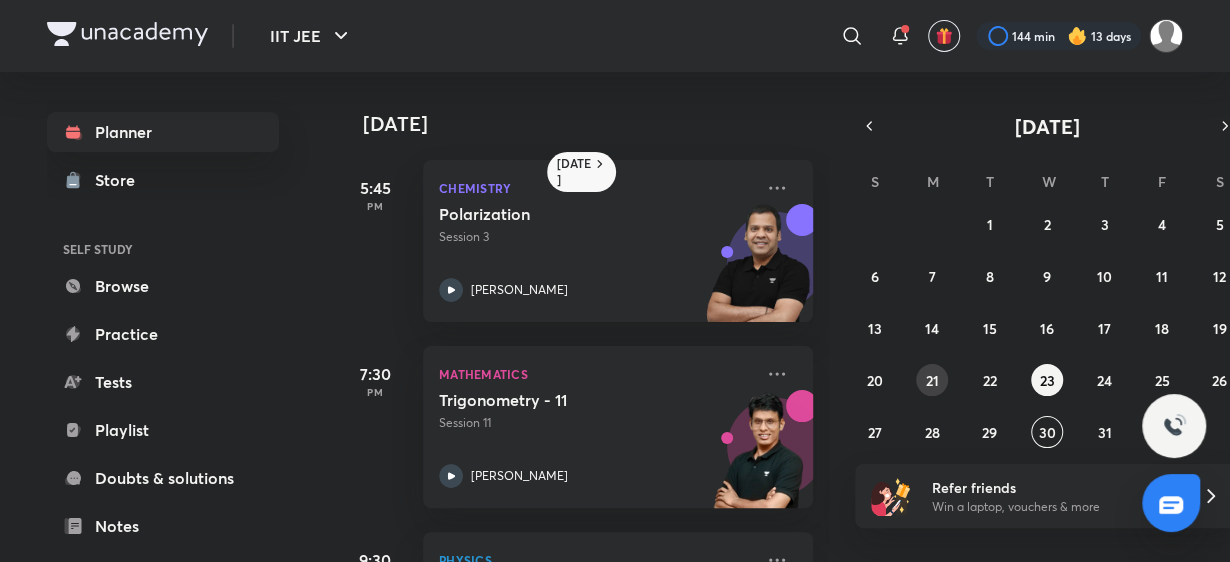 click on "21" at bounding box center (932, 380) 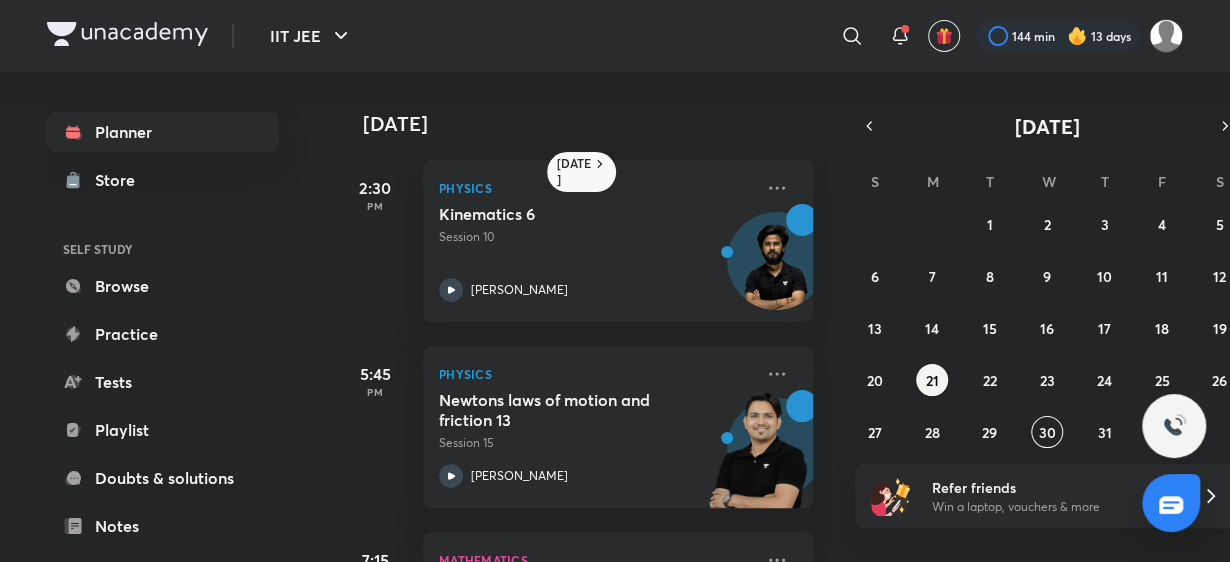 scroll, scrollTop: 147, scrollLeft: 0, axis: vertical 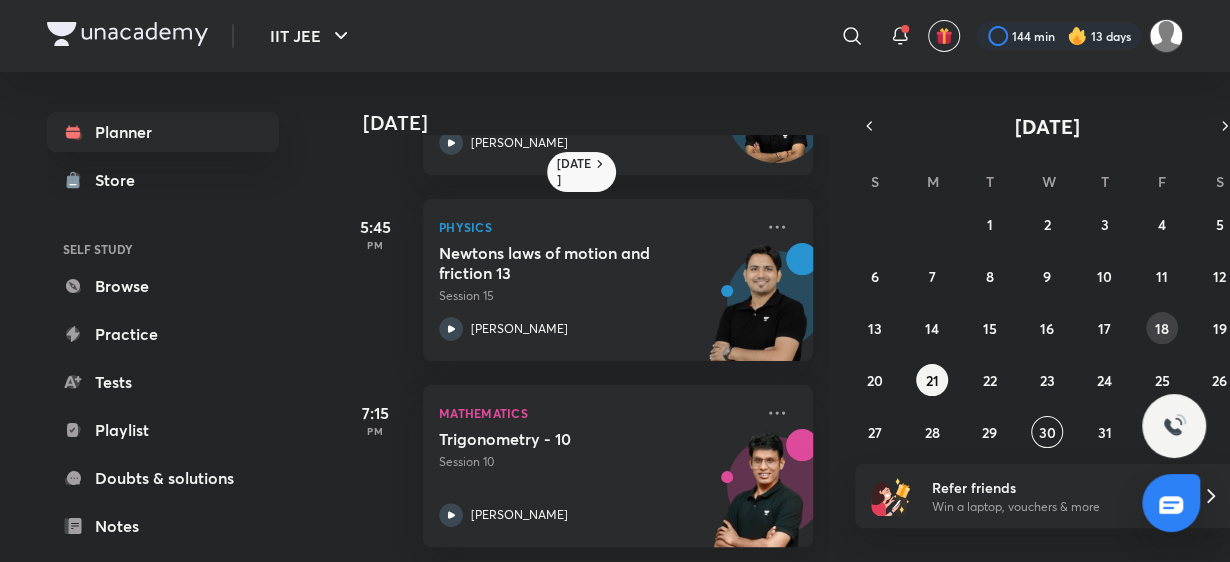 click on "18" at bounding box center (1162, 328) 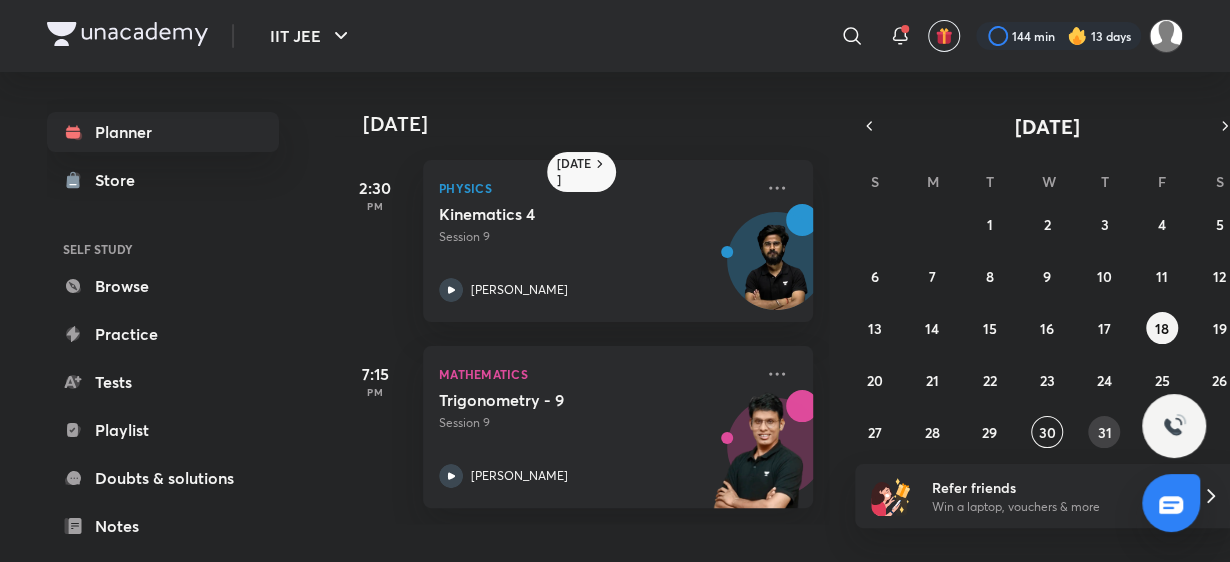 click on "31" at bounding box center [1104, 432] 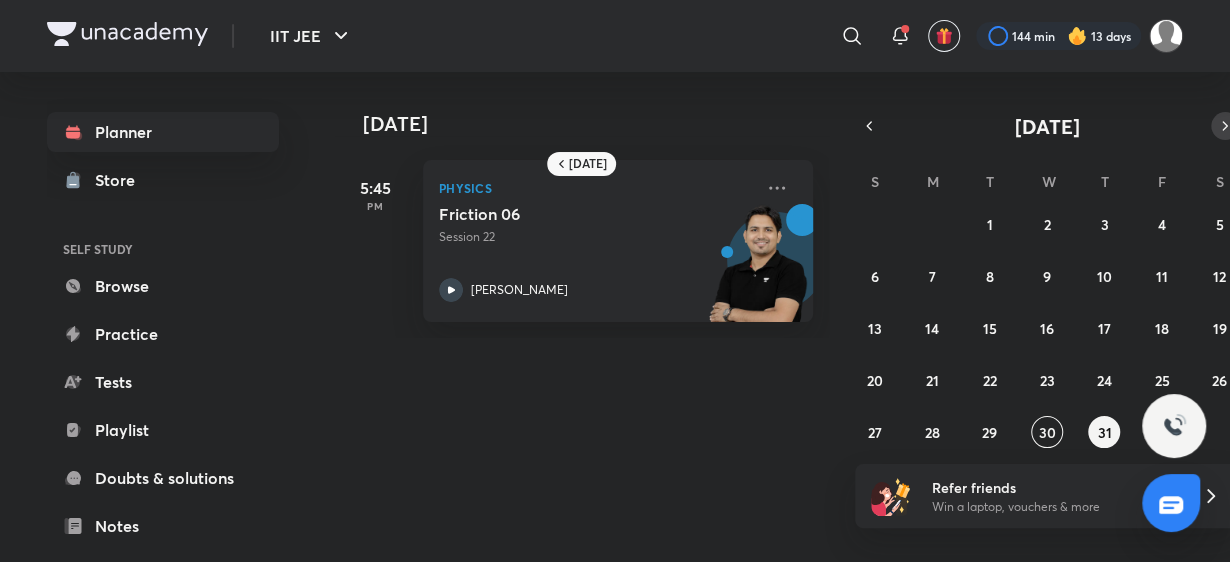 click 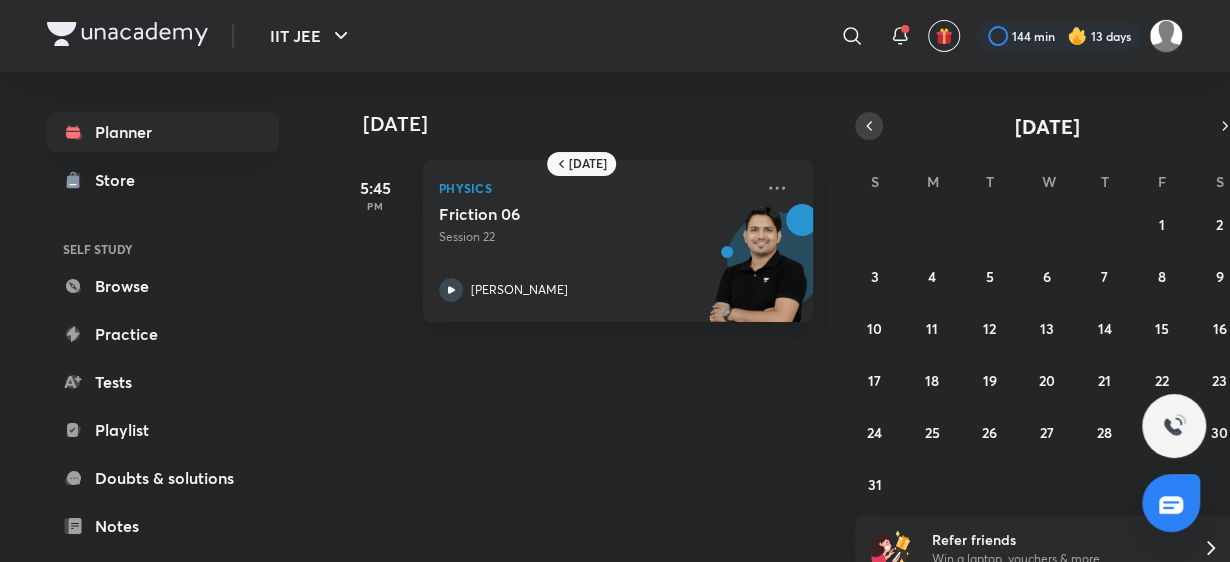 click at bounding box center (869, 126) 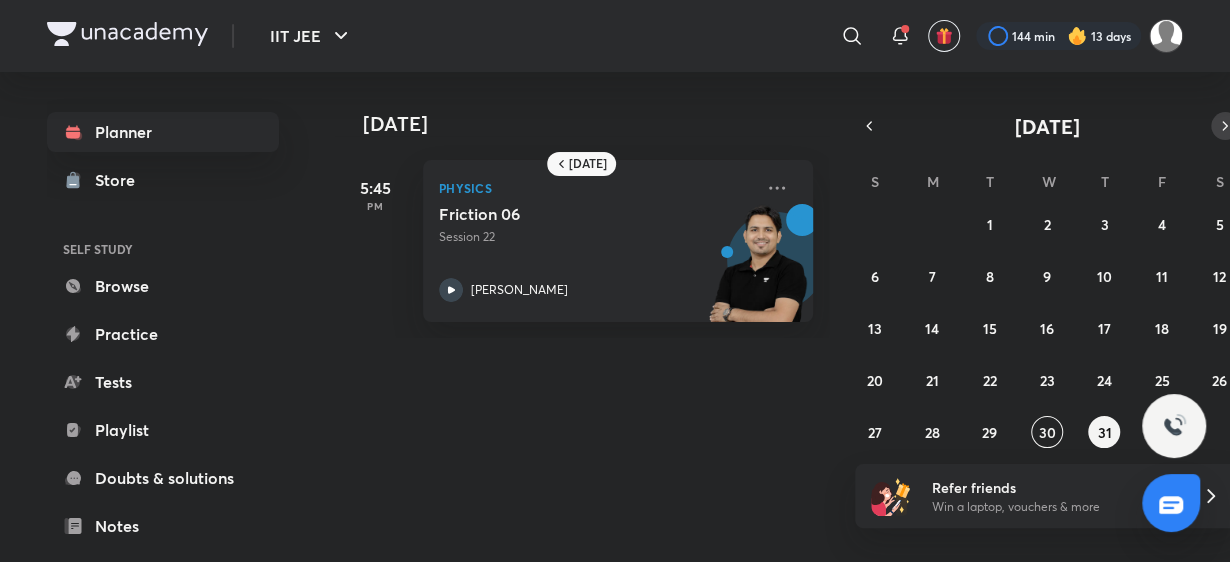 click 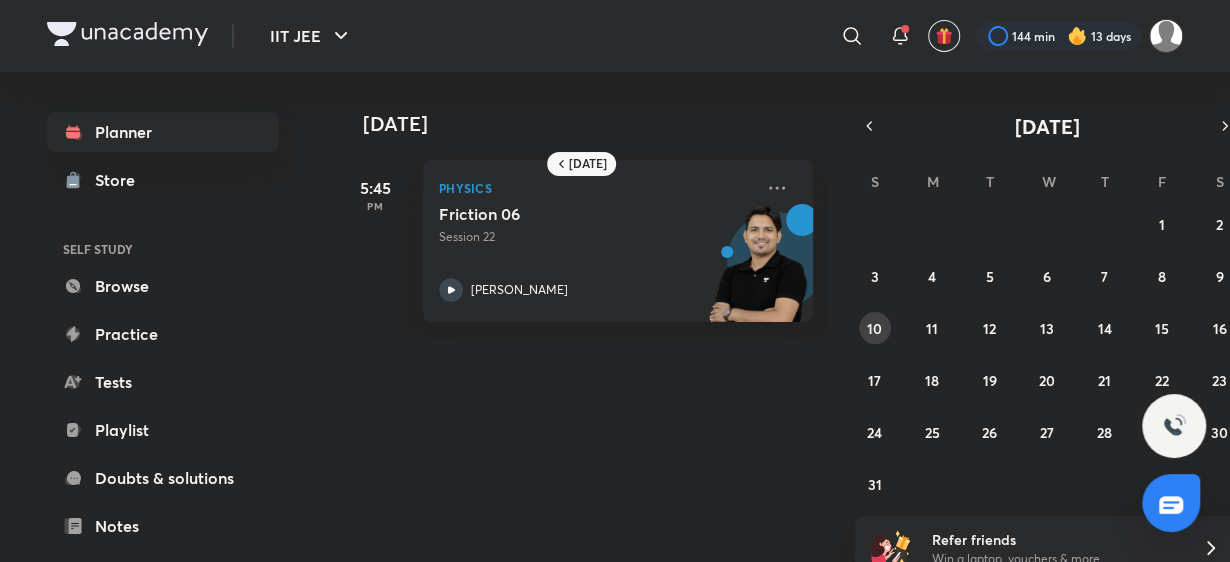 click on "10" at bounding box center (875, 328) 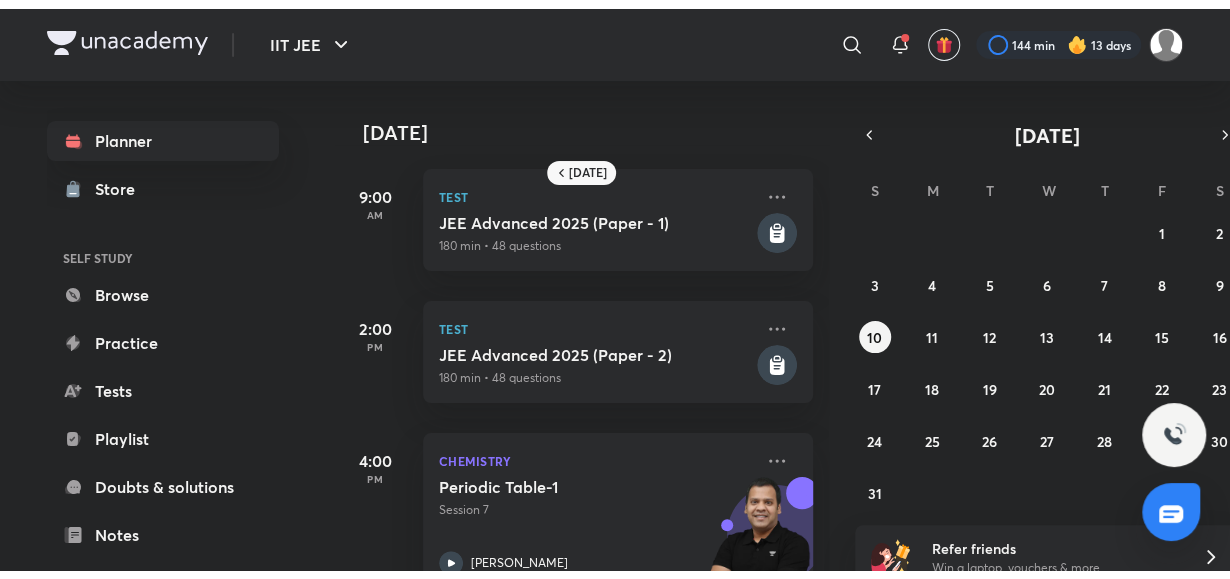 scroll, scrollTop: 39, scrollLeft: 0, axis: vertical 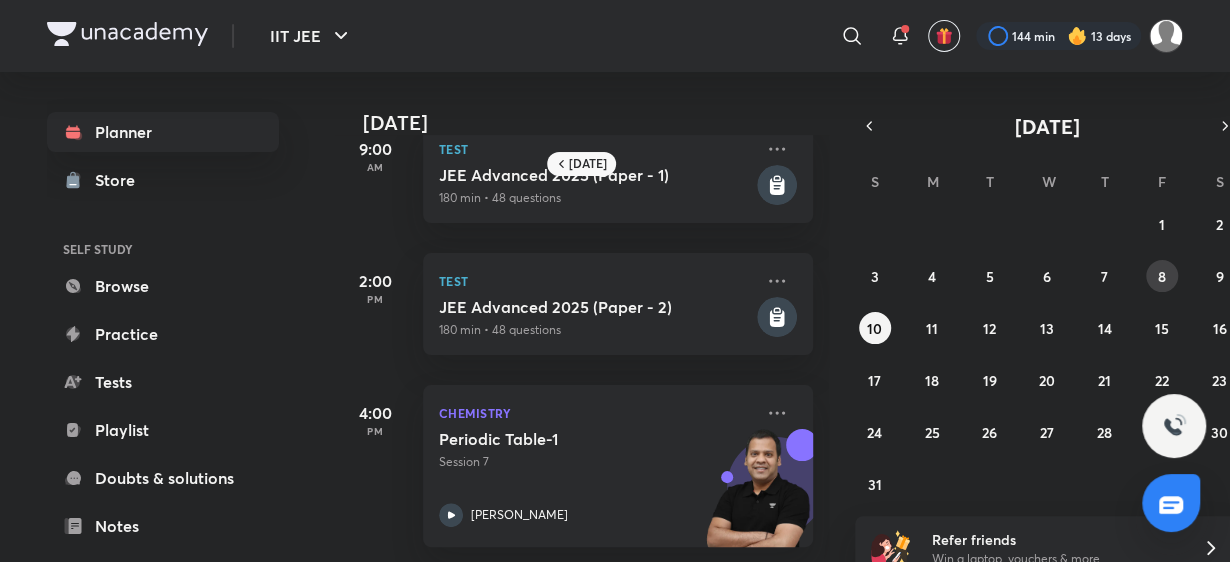 click on "8" at bounding box center [1162, 276] 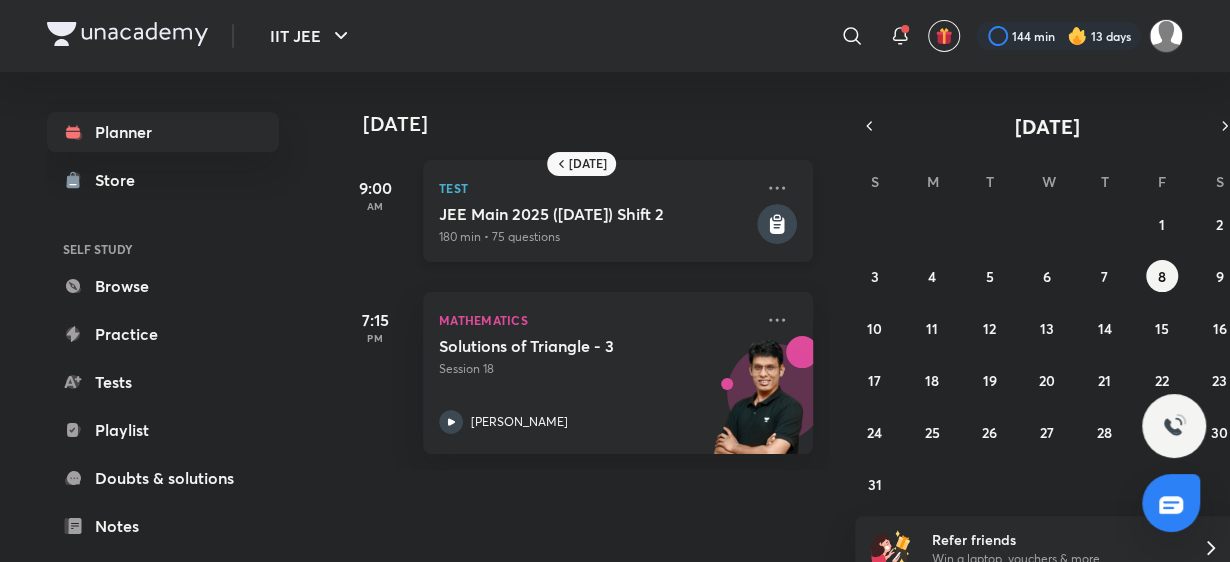 click on "JEE Main 2025 ([DATE]) Shift 2" at bounding box center [596, 214] 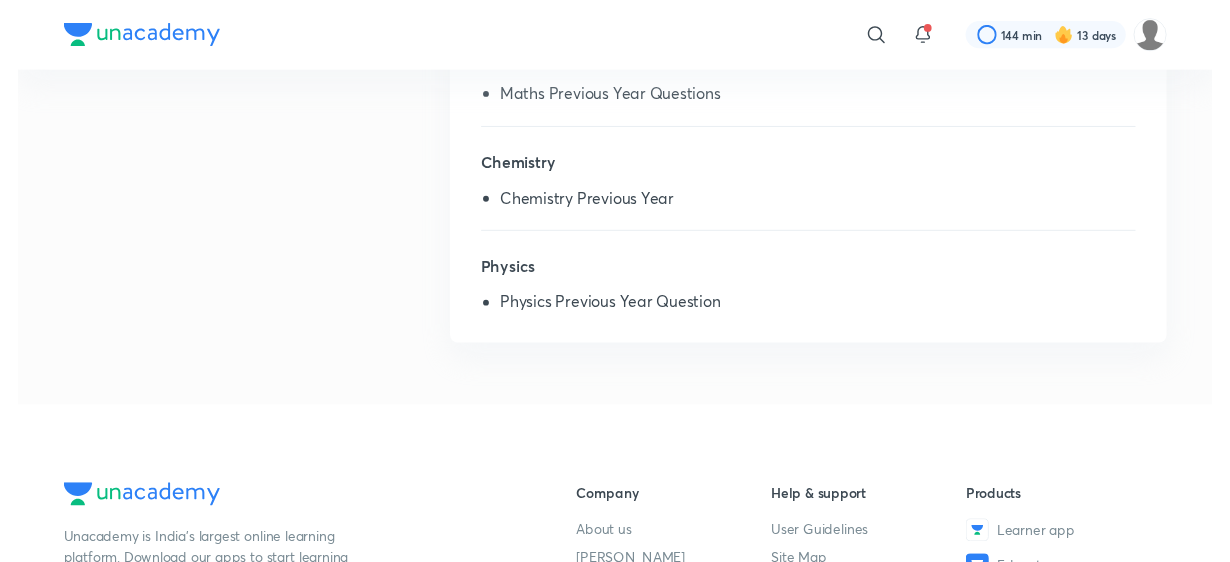 scroll, scrollTop: 0, scrollLeft: 0, axis: both 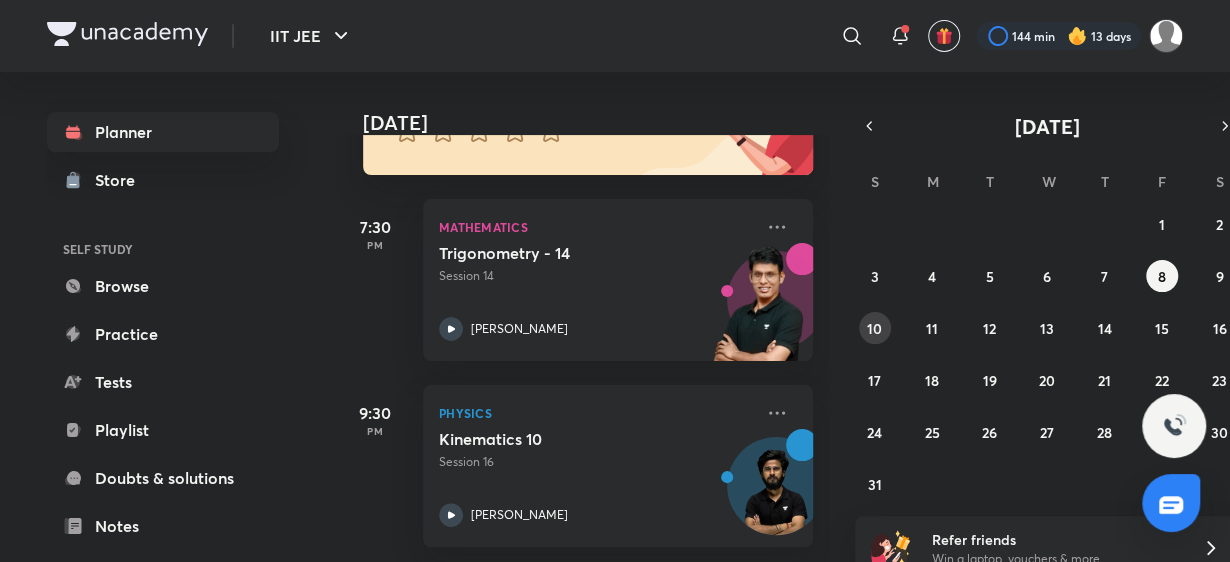 click on "10" at bounding box center (875, 328) 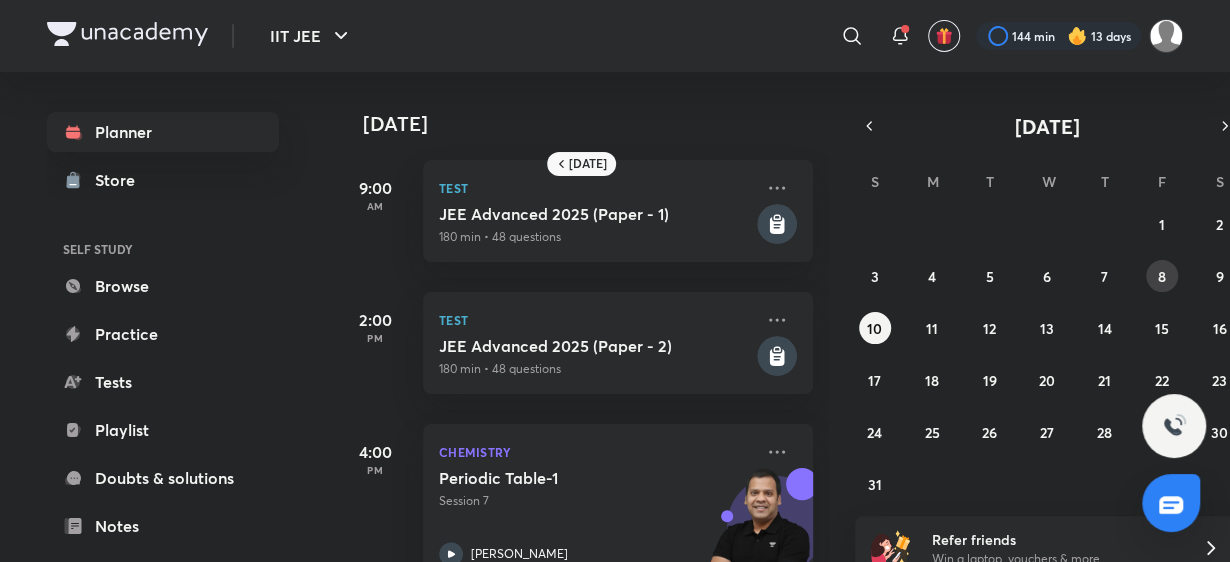 click on "8" at bounding box center [1162, 276] 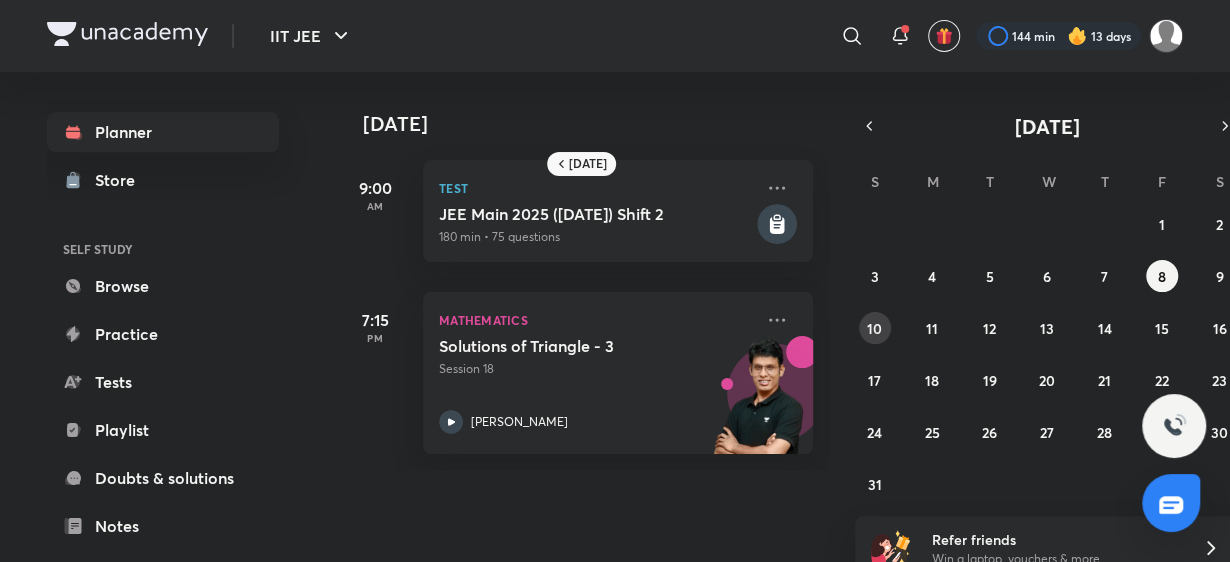 click on "10" at bounding box center (875, 328) 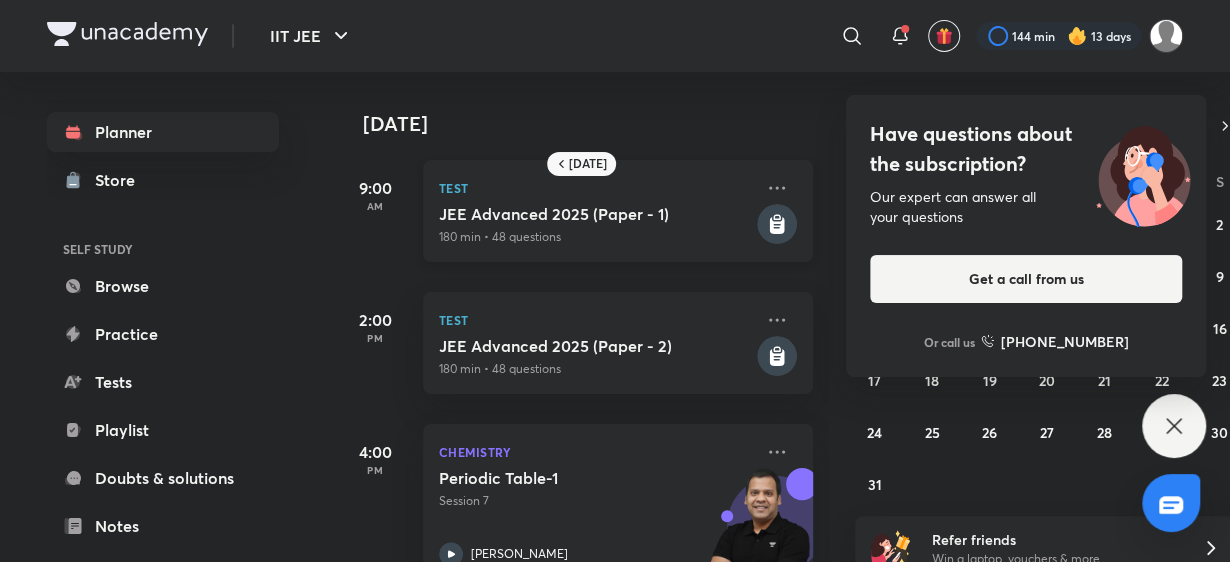 click on "JEE Advanced 2025 (Paper - 1)" at bounding box center [596, 214] 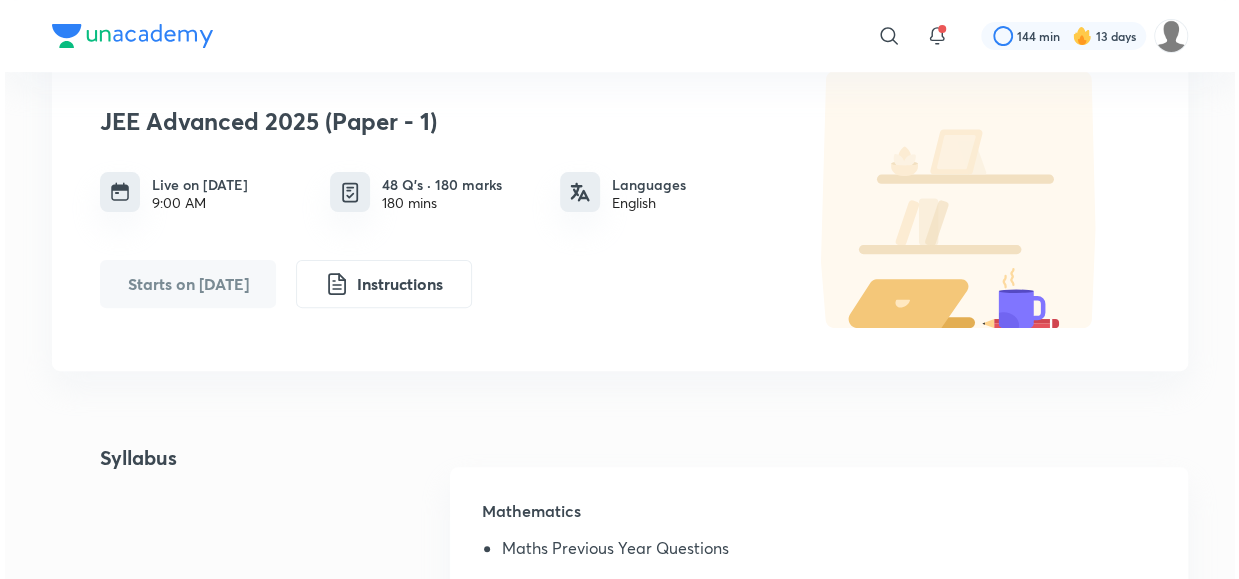 scroll, scrollTop: 0, scrollLeft: 0, axis: both 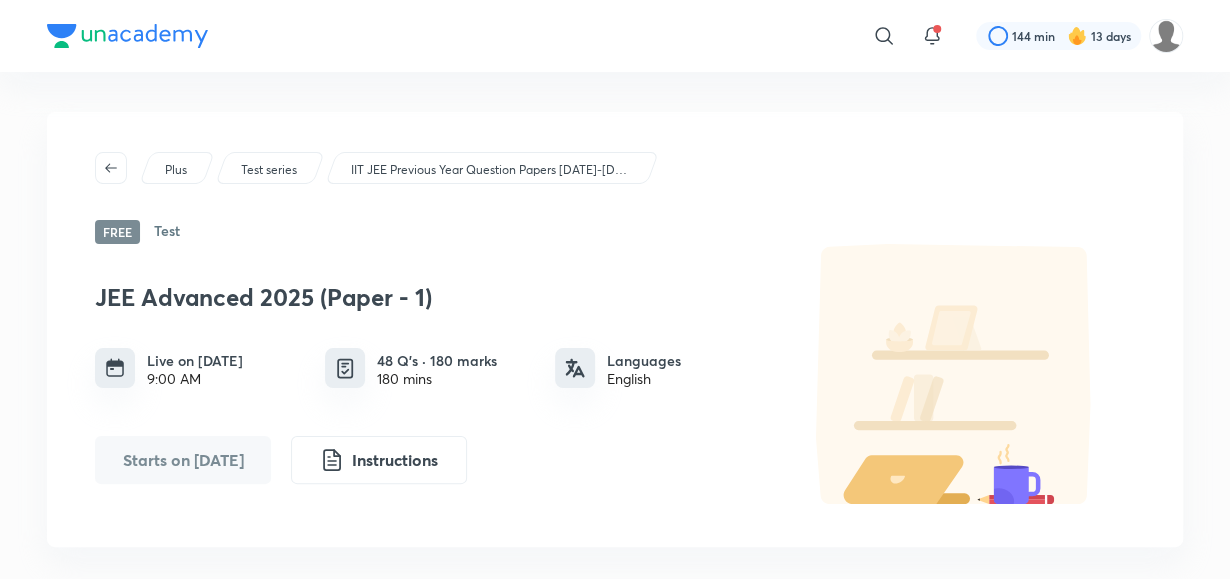 click on "Plus Test series IIT JEE Previous Year Question Papers [DATE]-[DATE] Free Test JEE Advanced 2025 (Paper - 1) Live on [DATE] 9:00 AM 48 Q’s · 180 marks 180 mins Languages English Starts on [DATE] Instructions" at bounding box center (615, 329) 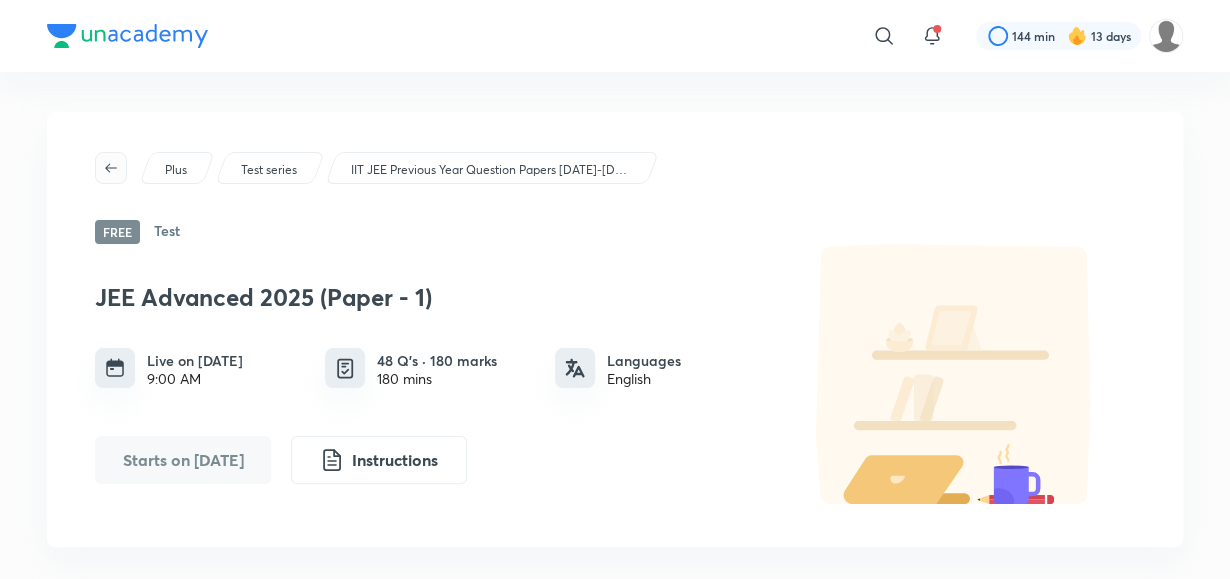 click 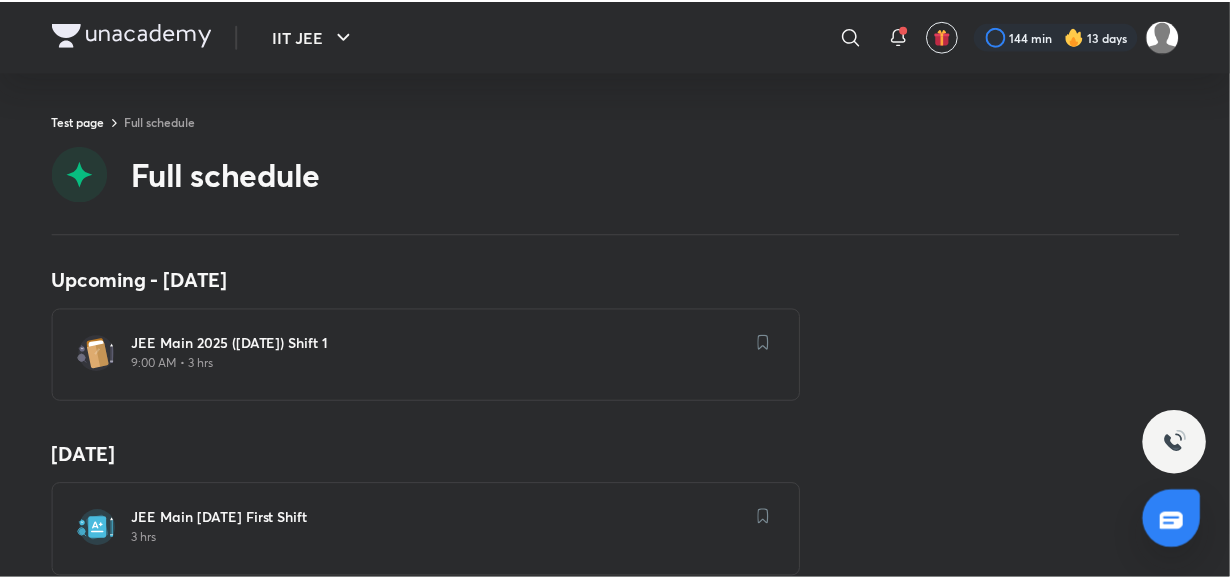 scroll, scrollTop: 16, scrollLeft: 0, axis: vertical 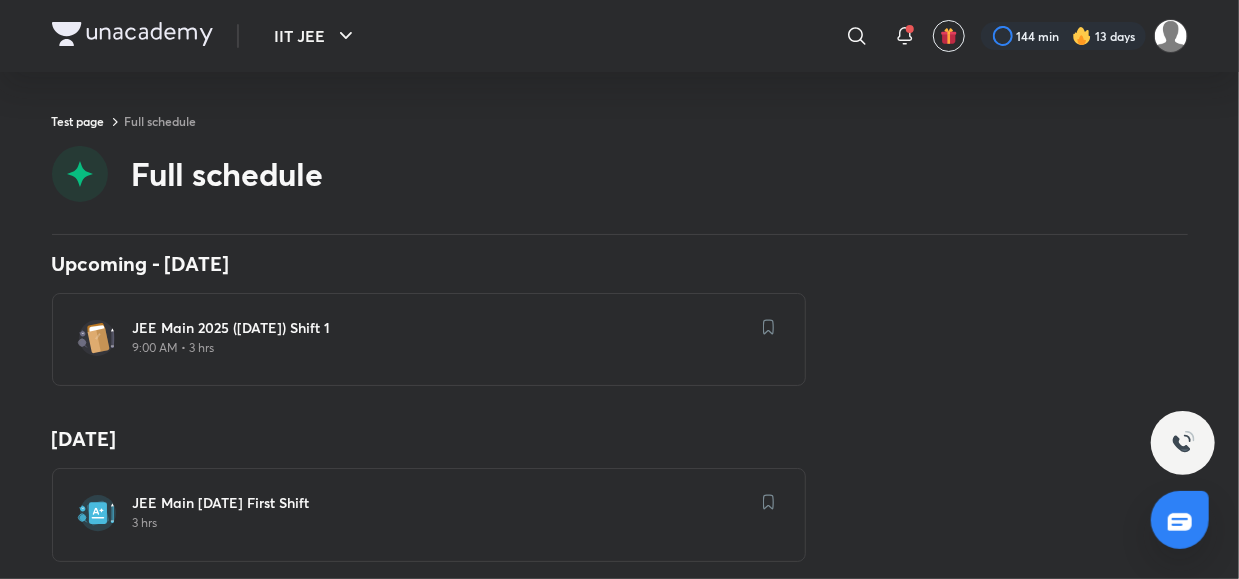 click on "JEE Main 2025 ([DATE]) Shift 1" at bounding box center [441, 328] 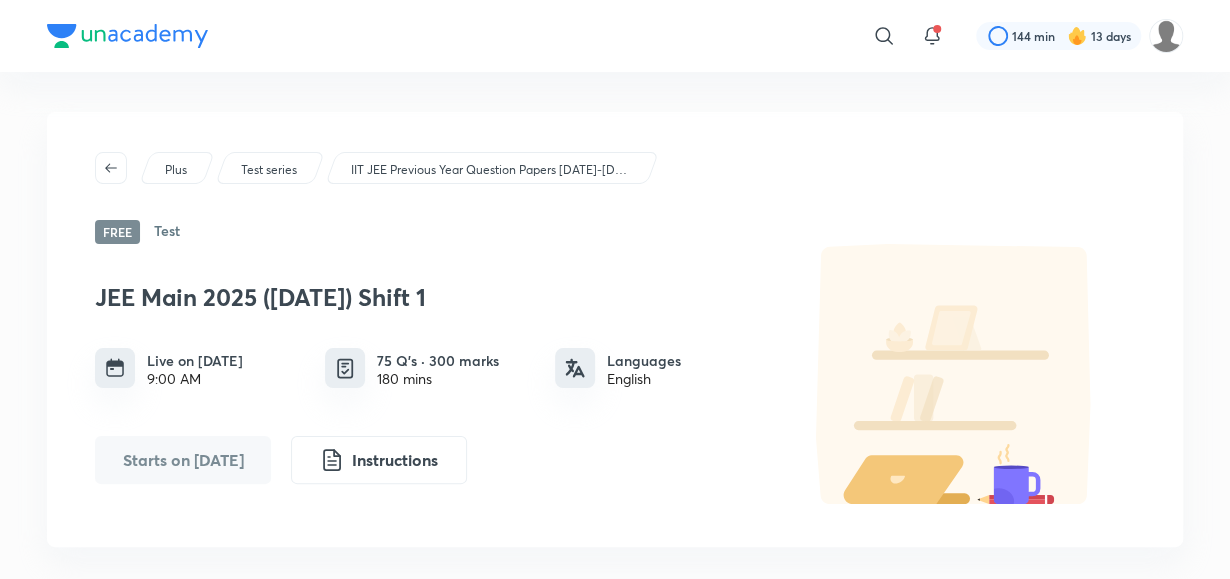 drag, startPoint x: 1206, startPoint y: 178, endPoint x: 1238, endPoint y: 127, distance: 60.207973 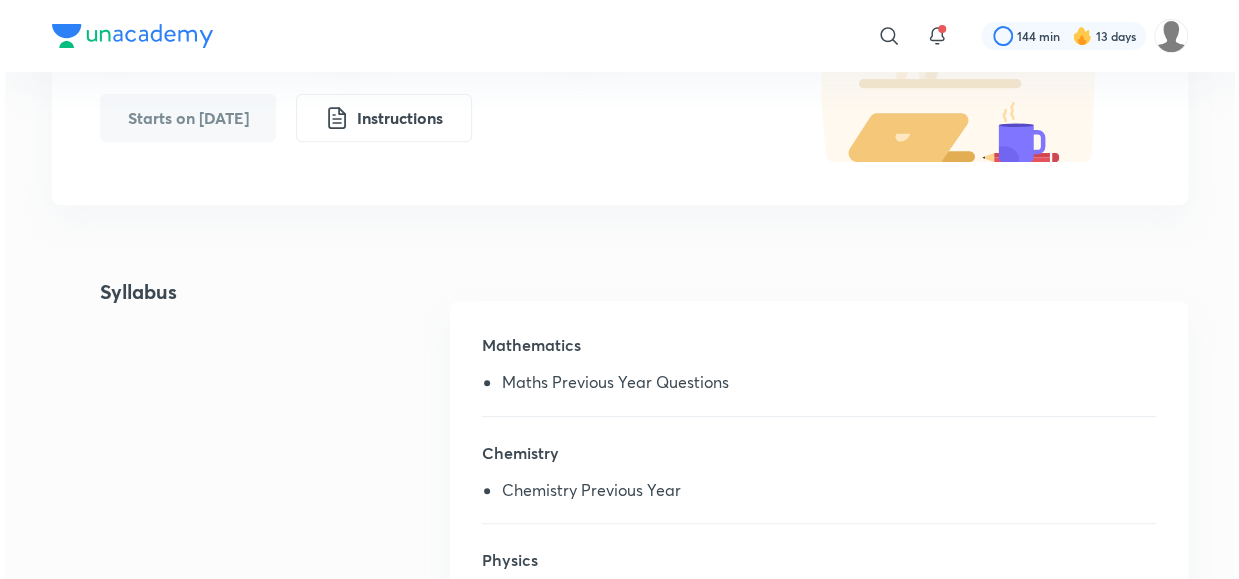 scroll, scrollTop: 0, scrollLeft: 0, axis: both 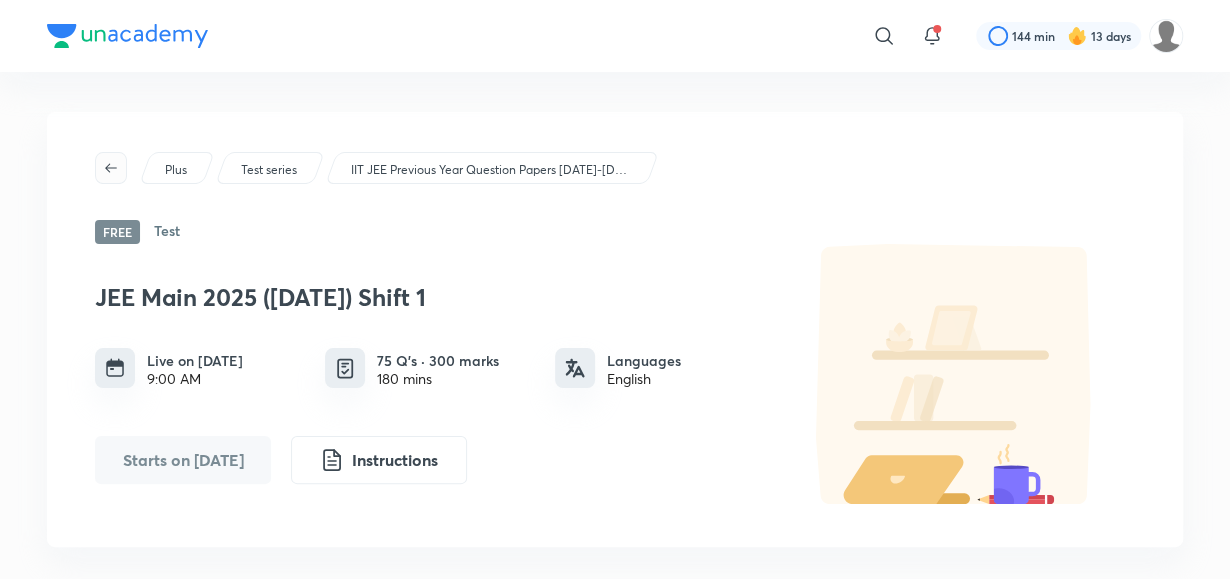 click 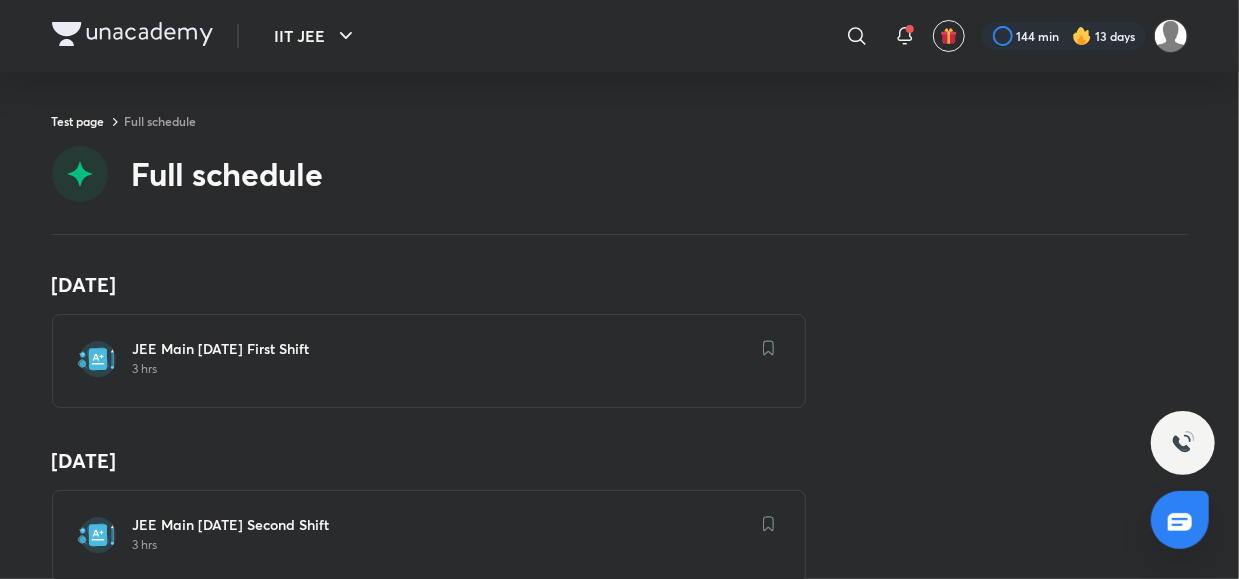 scroll, scrollTop: 209, scrollLeft: 0, axis: vertical 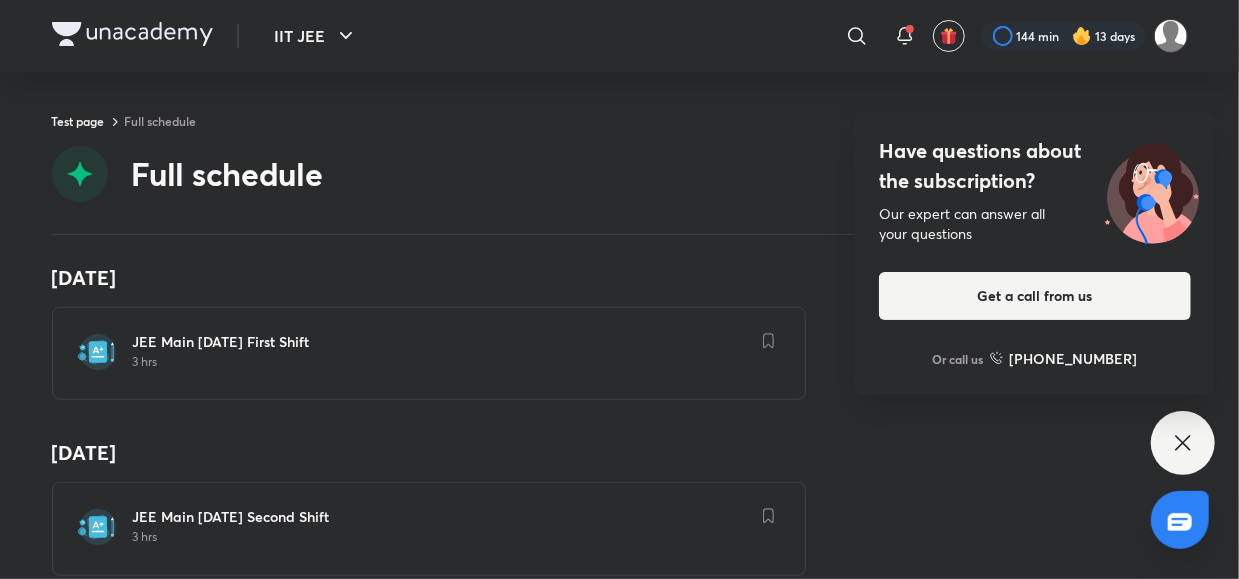 click 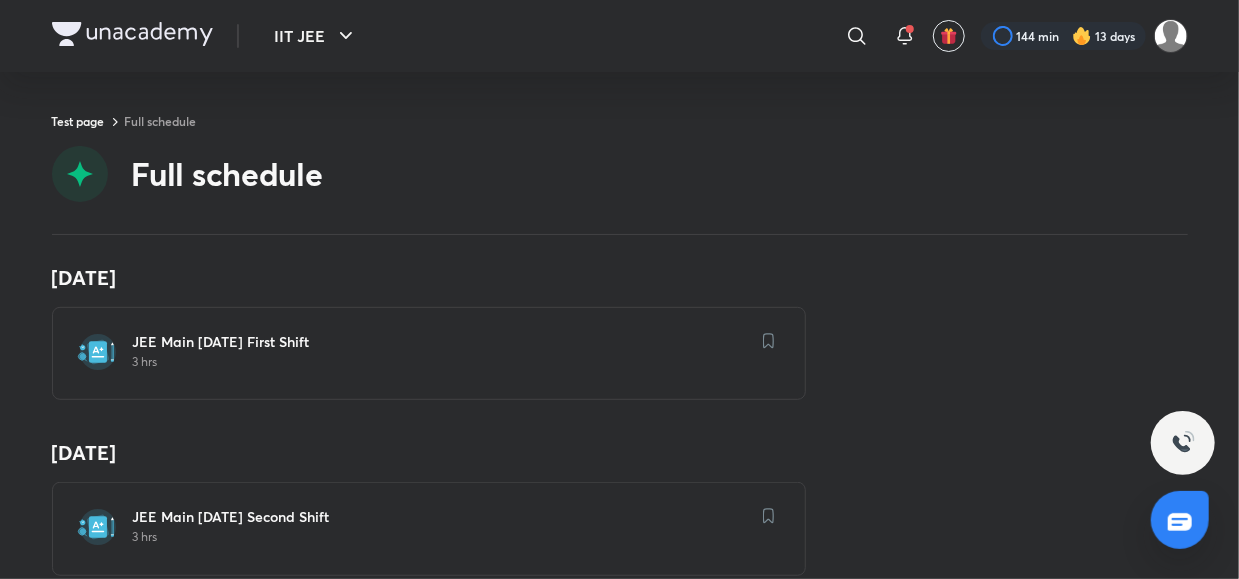 click on "[DATE] JEE Main [DATE] First Shift 3 hrs" at bounding box center (620, 332) 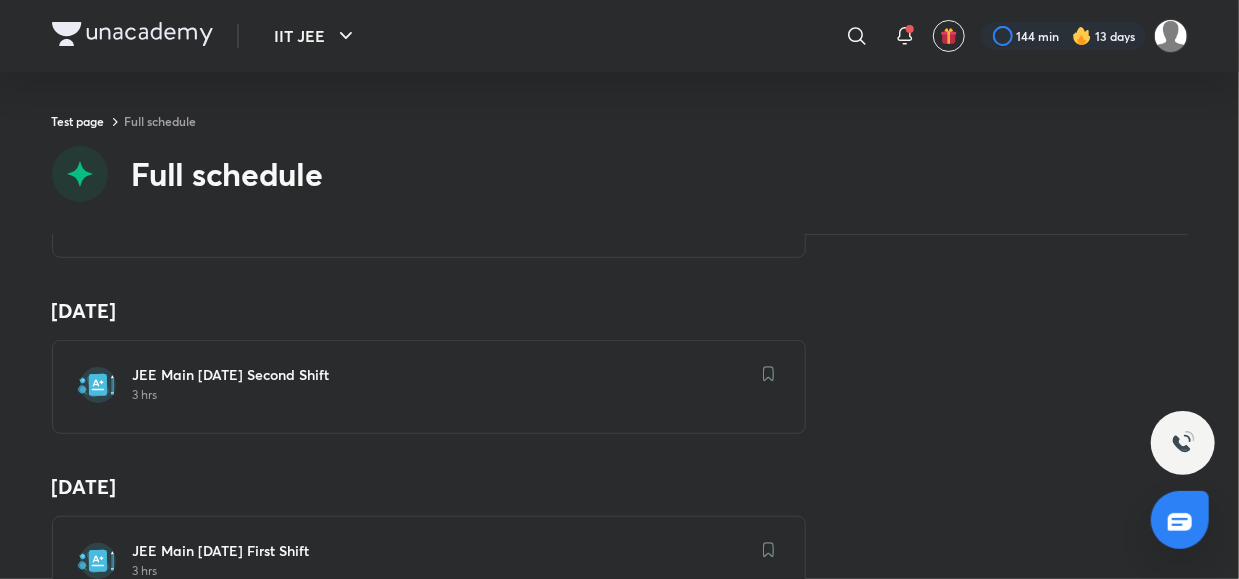 scroll, scrollTop: 11230, scrollLeft: 0, axis: vertical 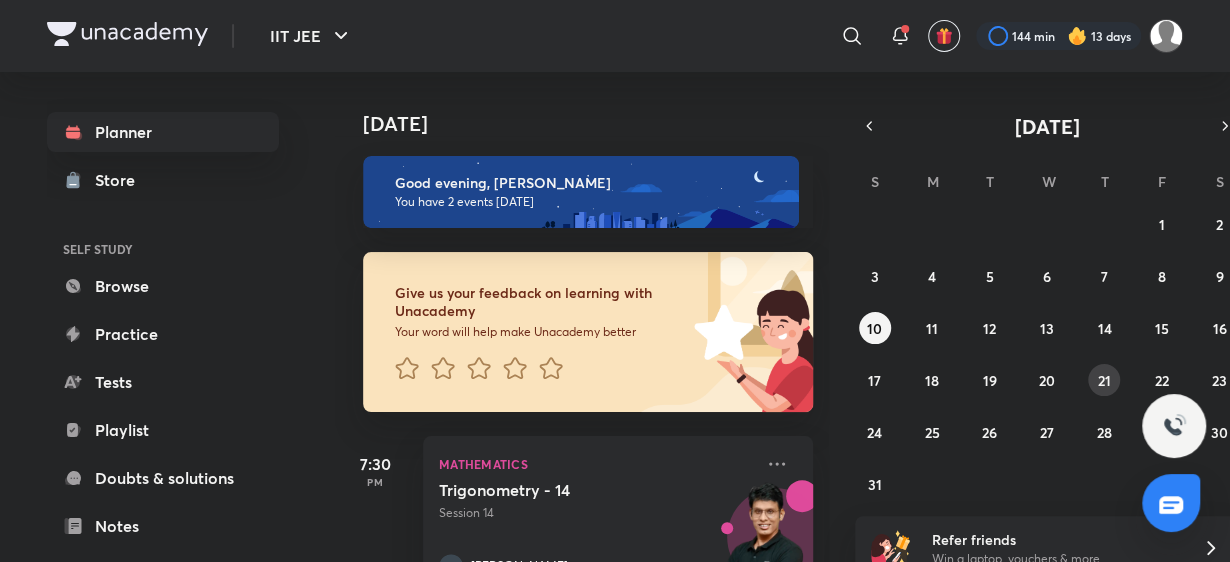 click on "21" at bounding box center [1104, 380] 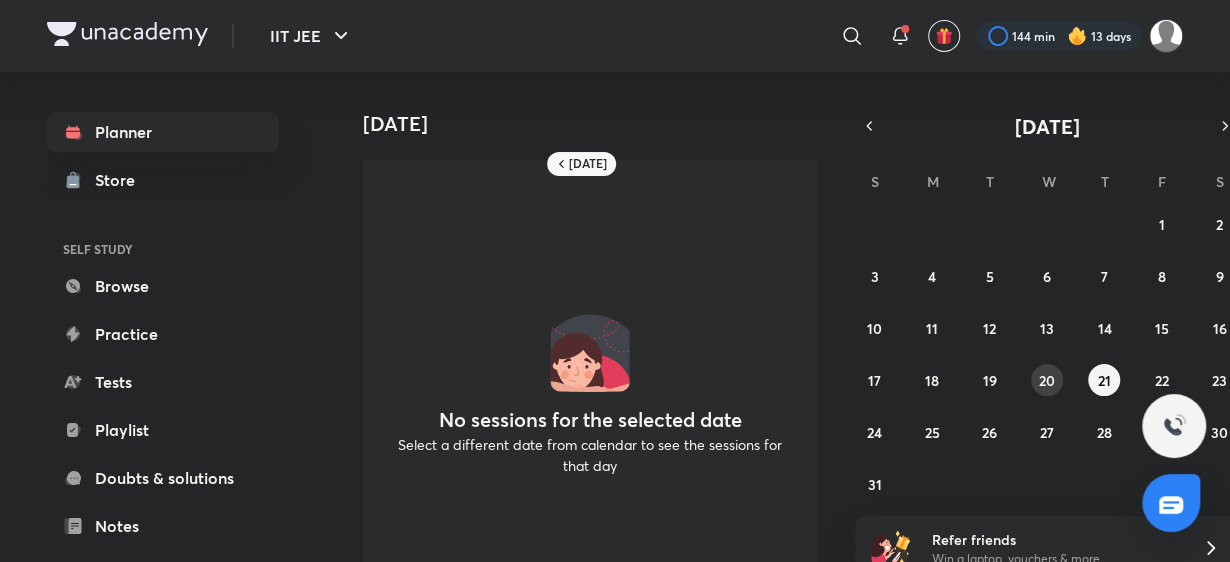 click on "20" at bounding box center [1047, 380] 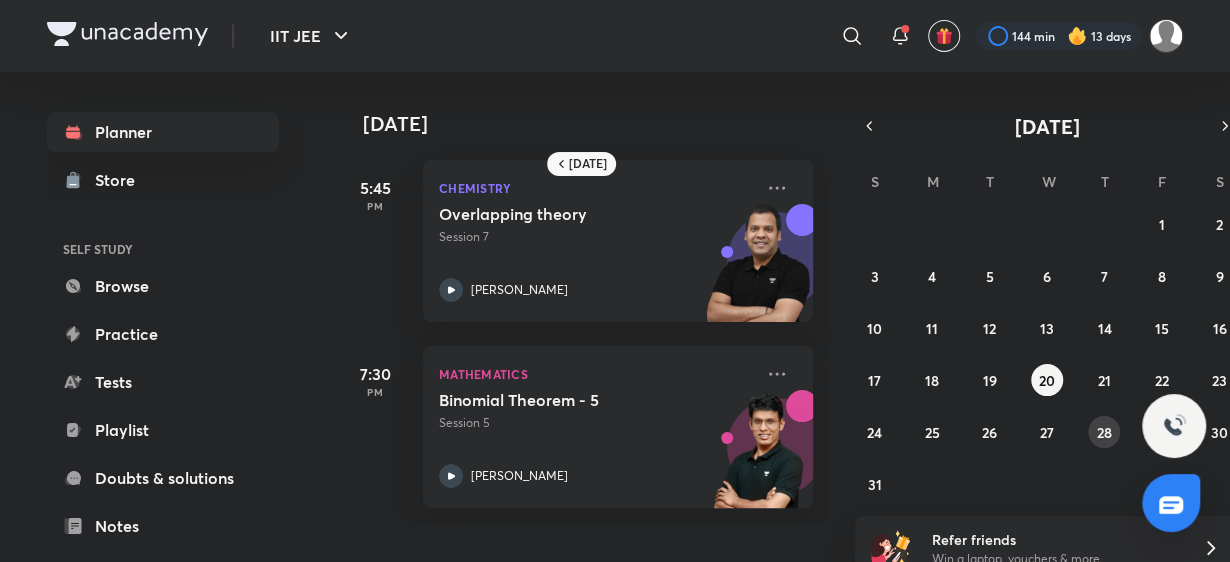 click on "28" at bounding box center (1104, 432) 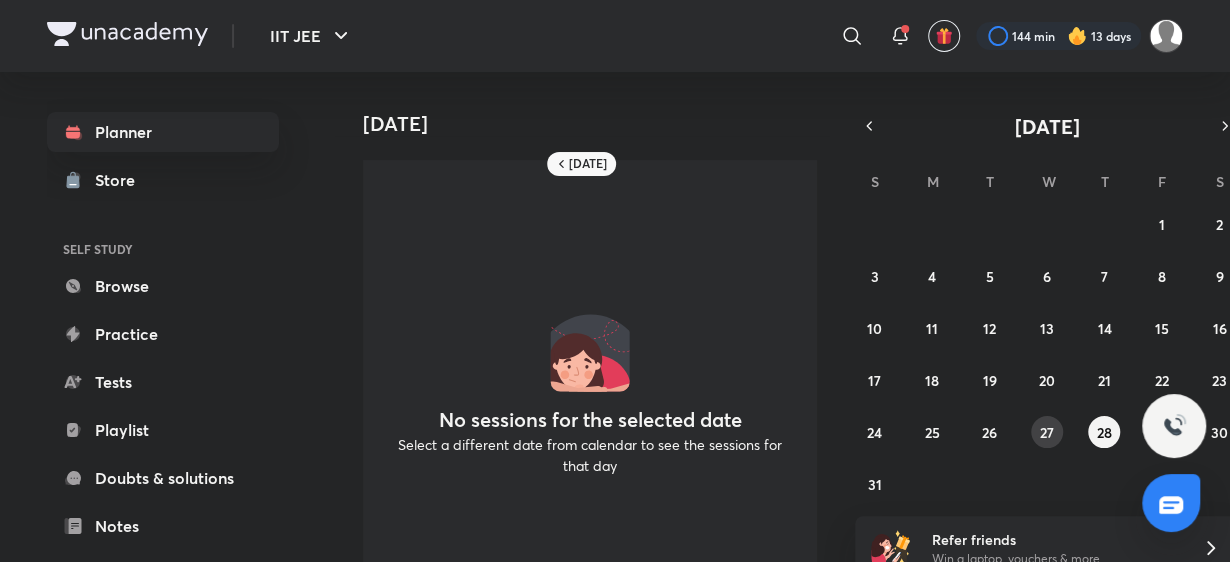 click on "27" at bounding box center (1047, 432) 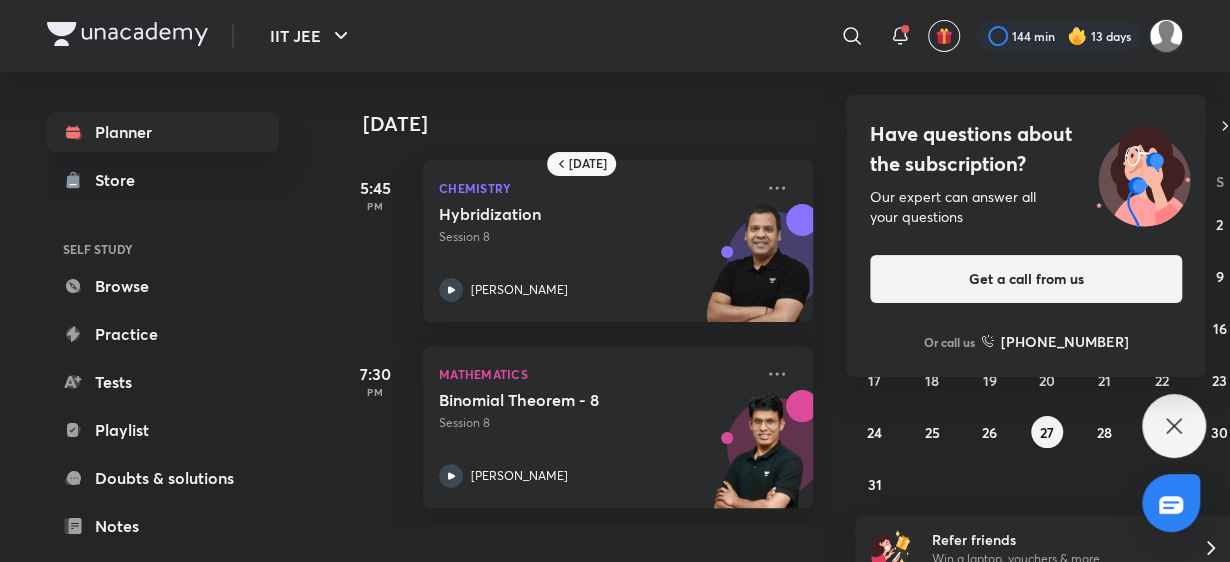 click on "Have questions about the subscription? Our expert can answer all your questions Get a call from us Or call us [PHONE_NUMBER]" at bounding box center [1174, 426] 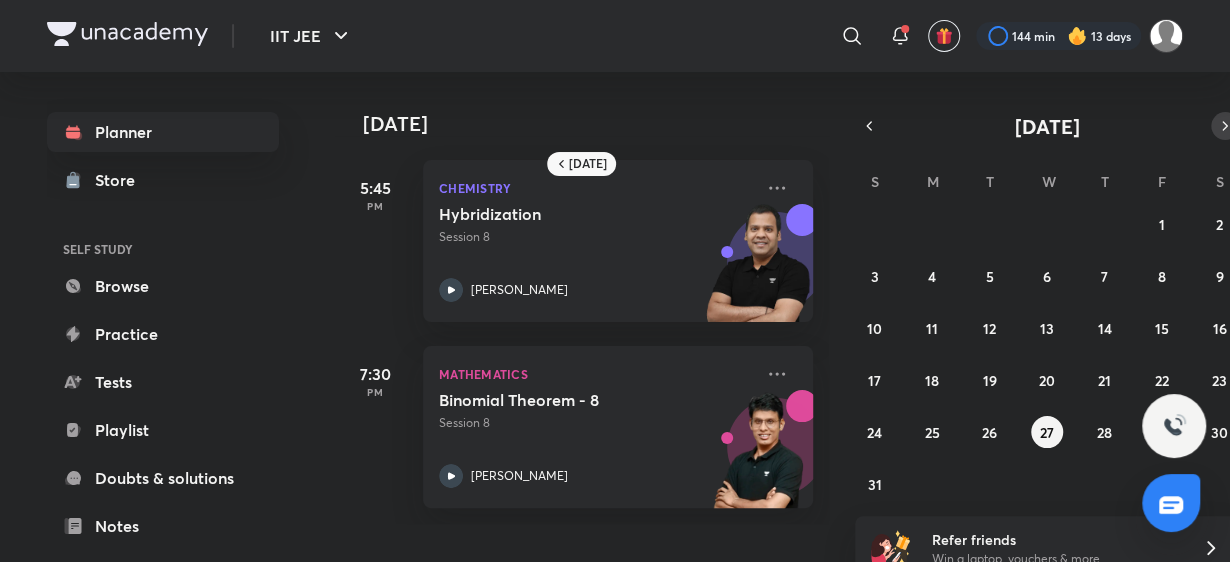 click at bounding box center (1225, 126) 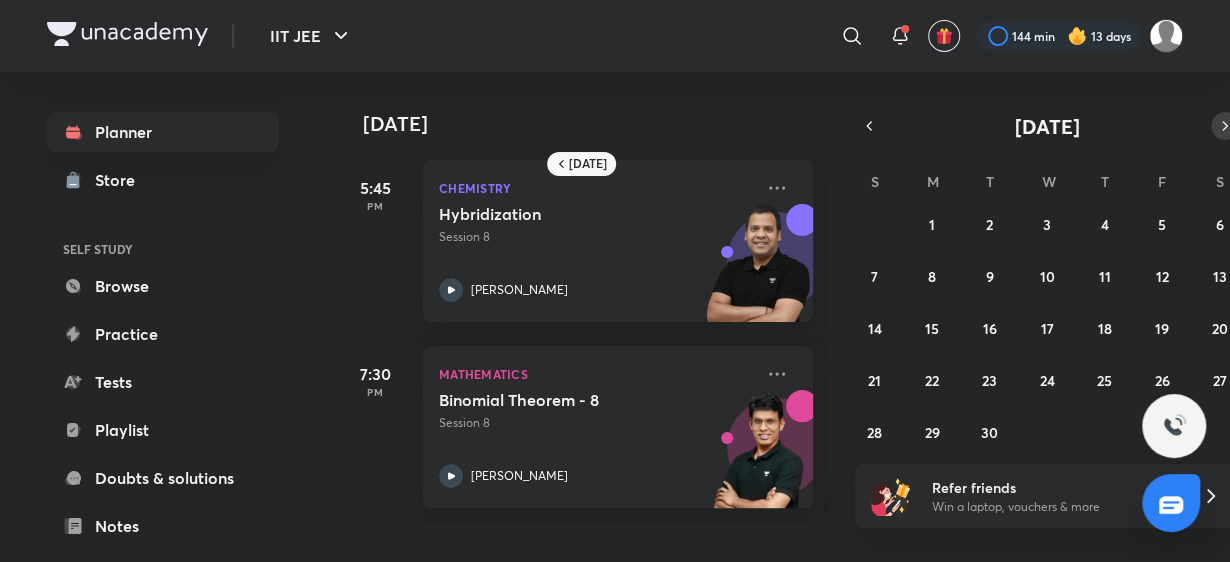 click at bounding box center [1225, 126] 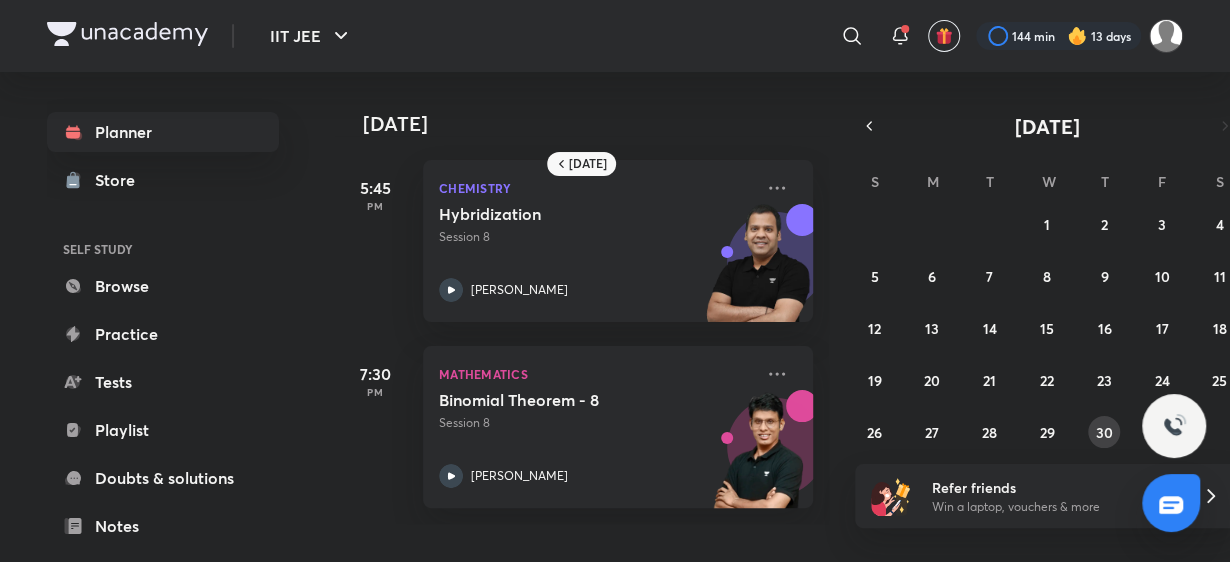 click on "30" at bounding box center (1104, 432) 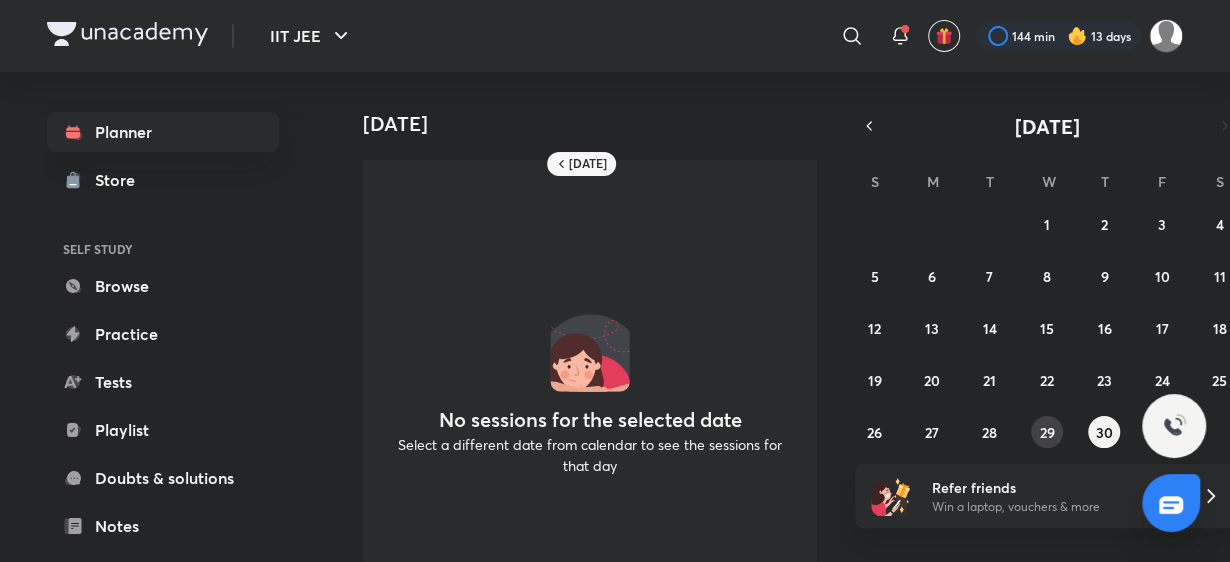 click on "29" at bounding box center (1046, 432) 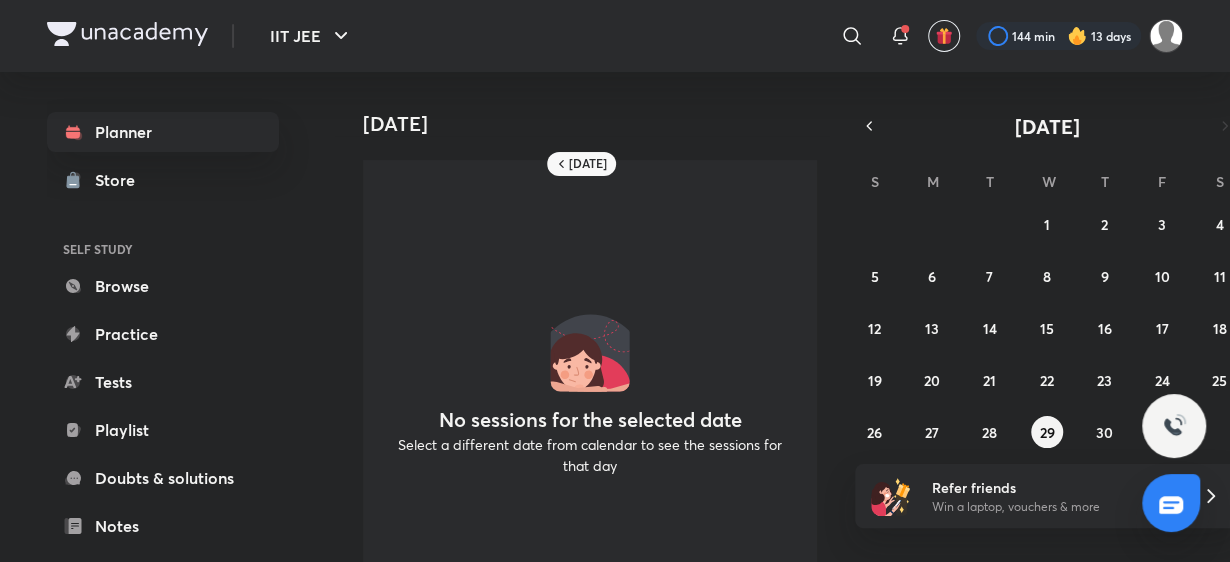 click on "28 29 30 1 2 3 4 5 6 7 8 9 10 11 12 13 14 15 16 17 18 19 20 21 22 23 24 25 26 27 28 29 30 31 1" at bounding box center [1047, 328] 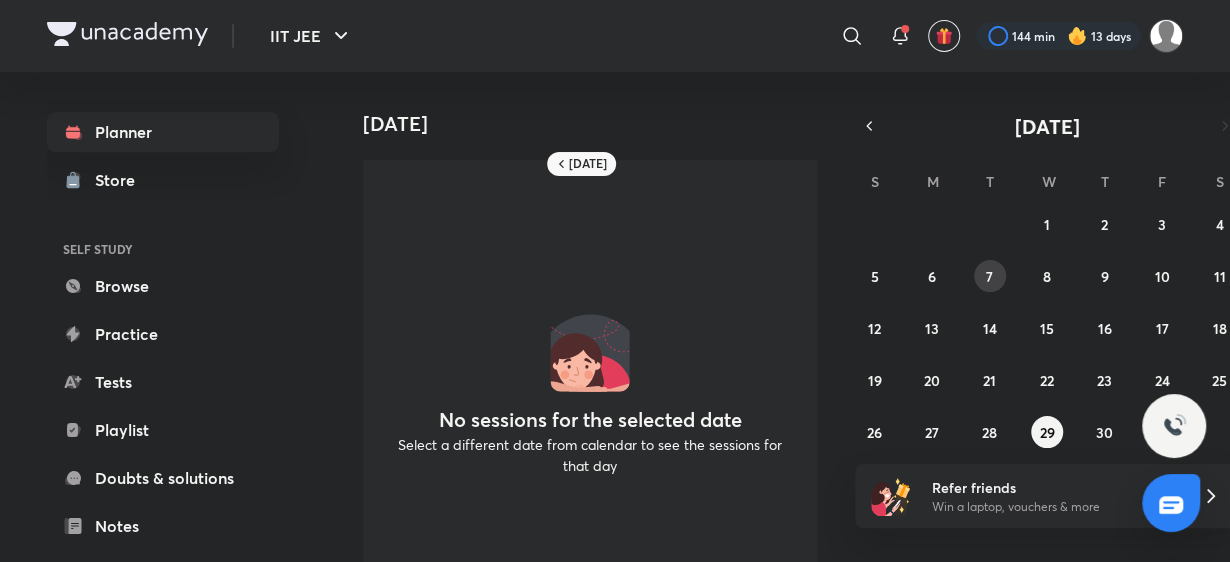 click on "7" at bounding box center (990, 276) 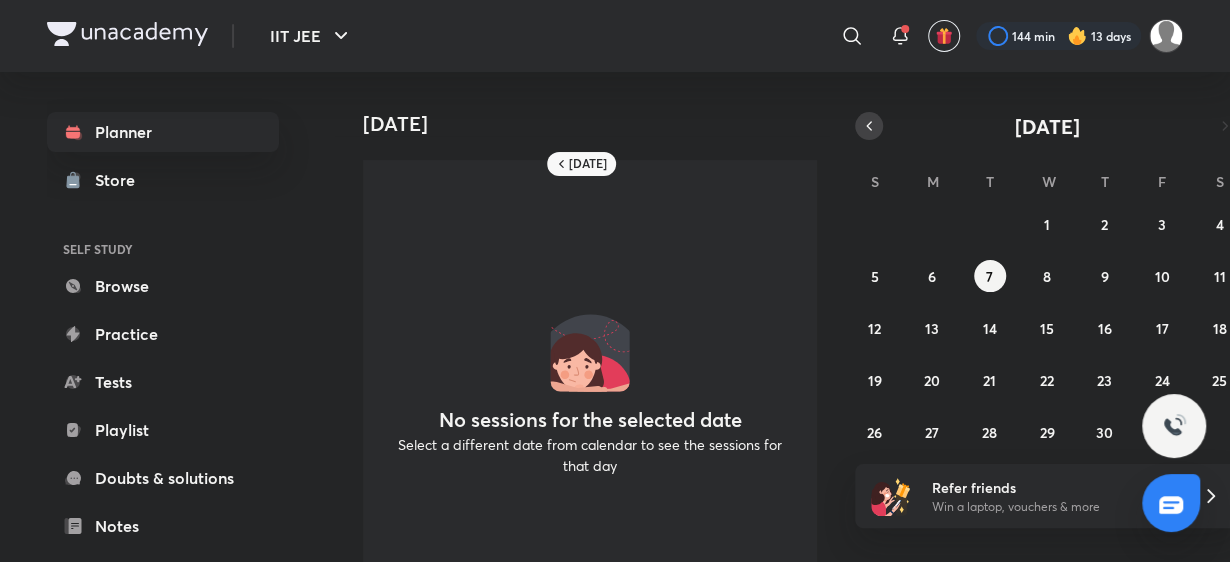 click at bounding box center (869, 126) 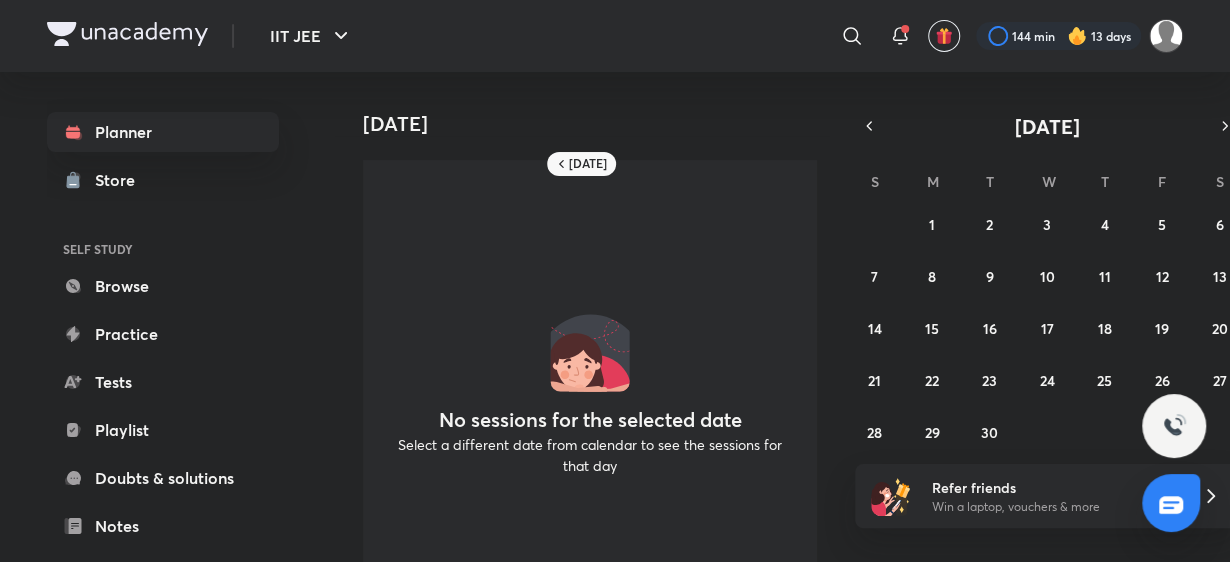 click on "31 1 2 3 4 5 6 7 8 9 10 11 12 13 14 15 16 17 18 19 20 21 22 23 24 25 26 27 28 29 30 1 2 3 4" at bounding box center (1047, 328) 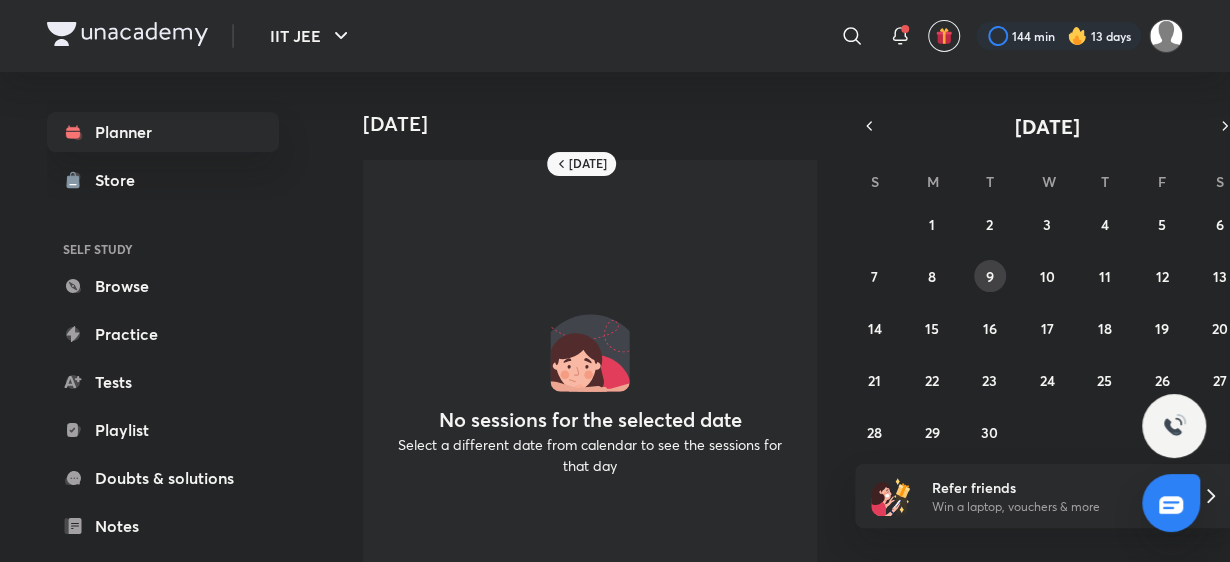 click on "9" at bounding box center (990, 276) 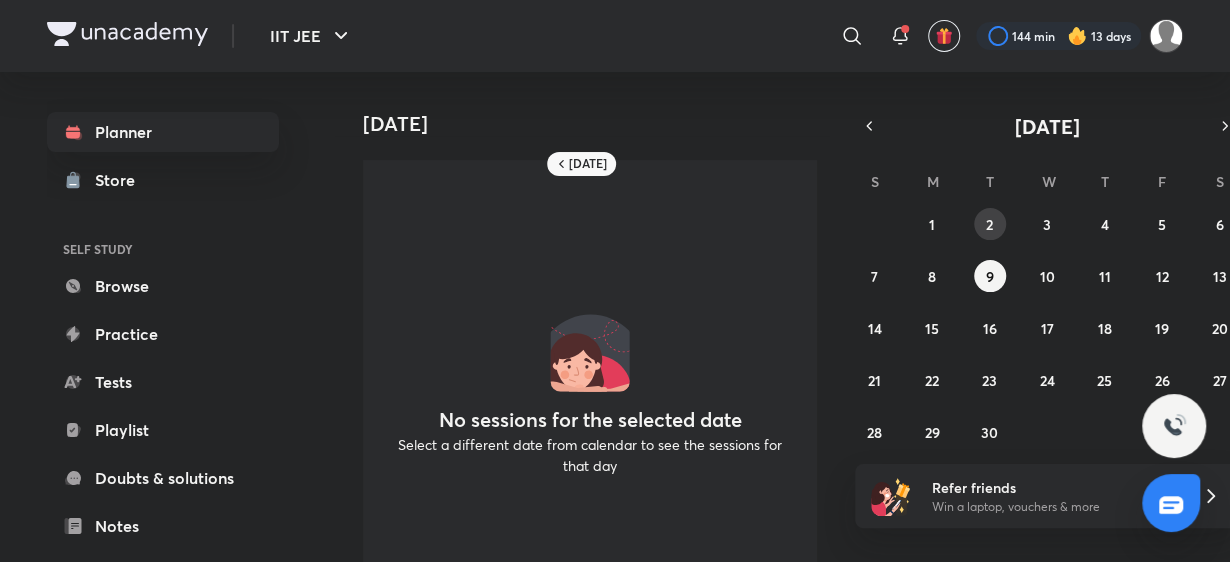 click on "2" at bounding box center (989, 224) 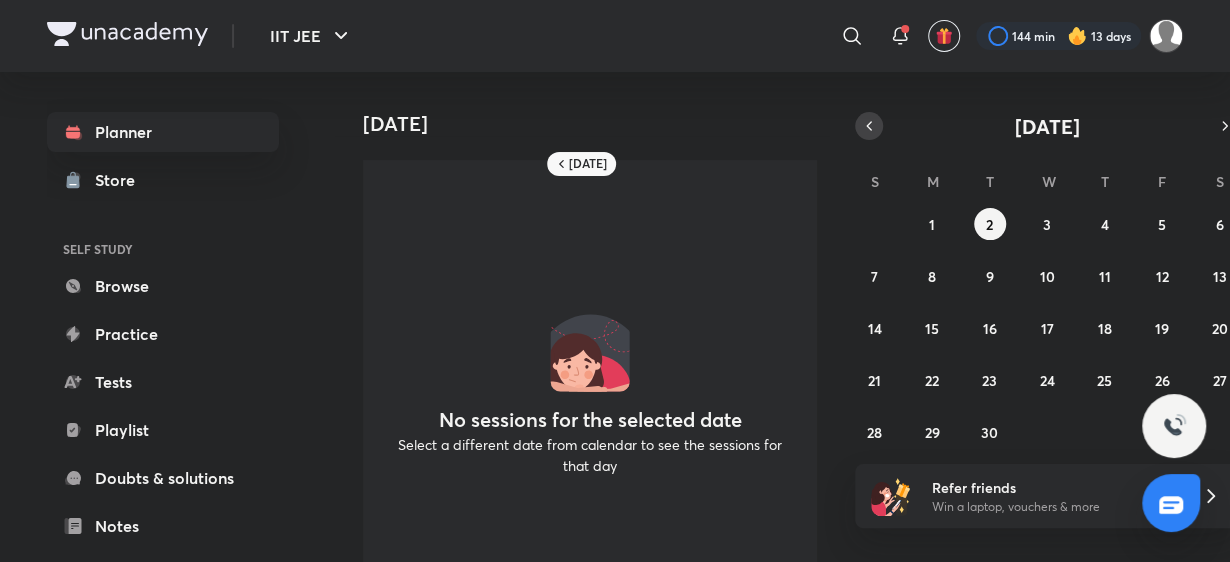 click 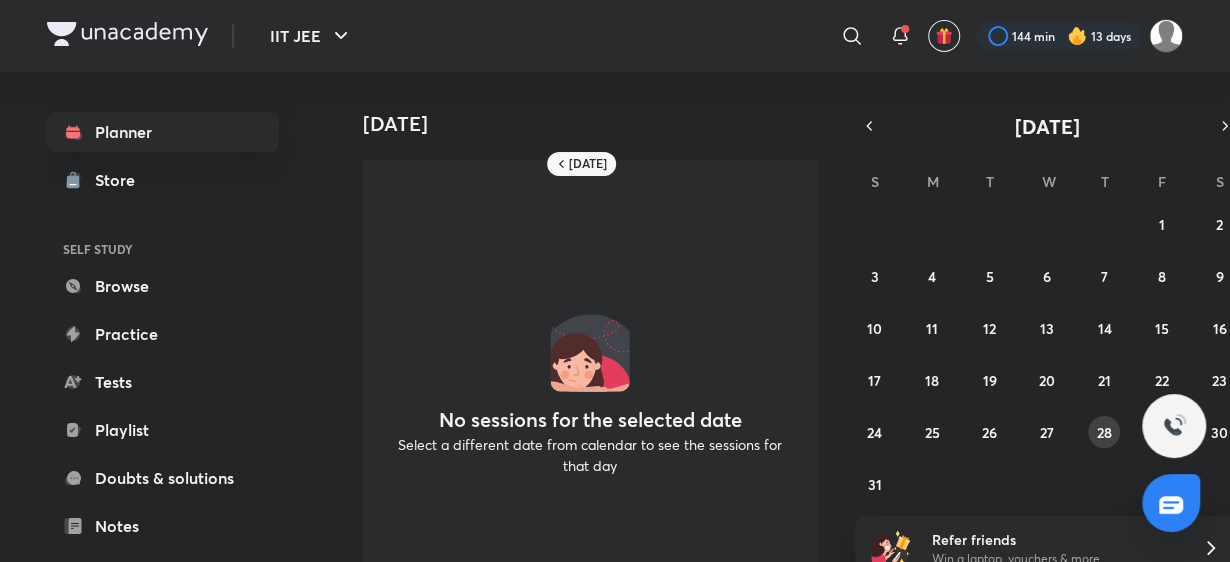 click on "28" at bounding box center [1104, 432] 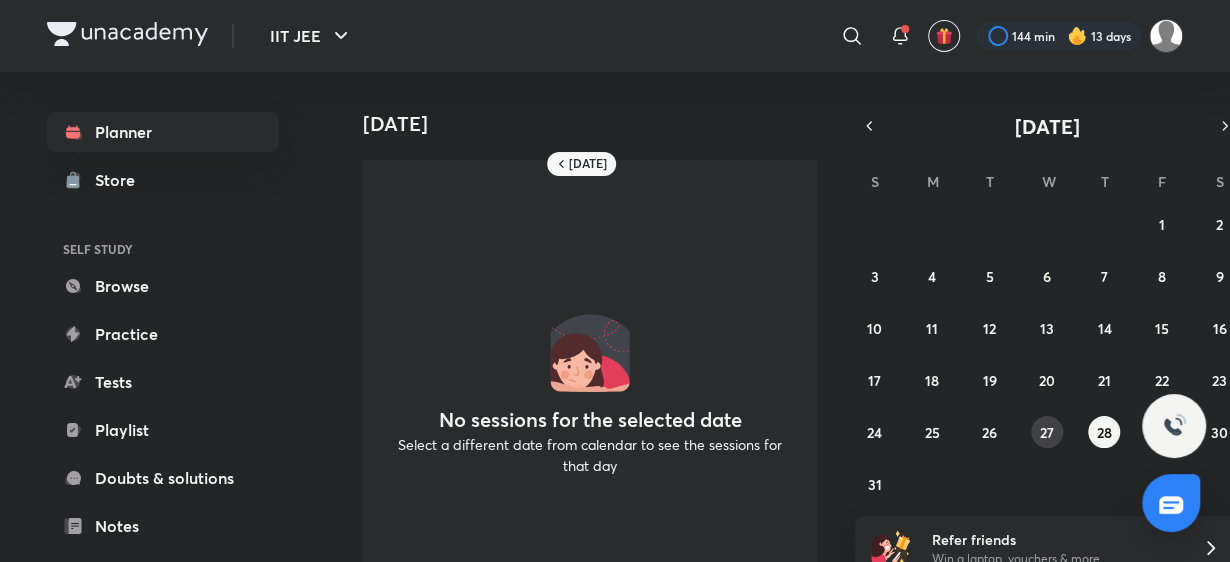 click on "27" at bounding box center [1047, 432] 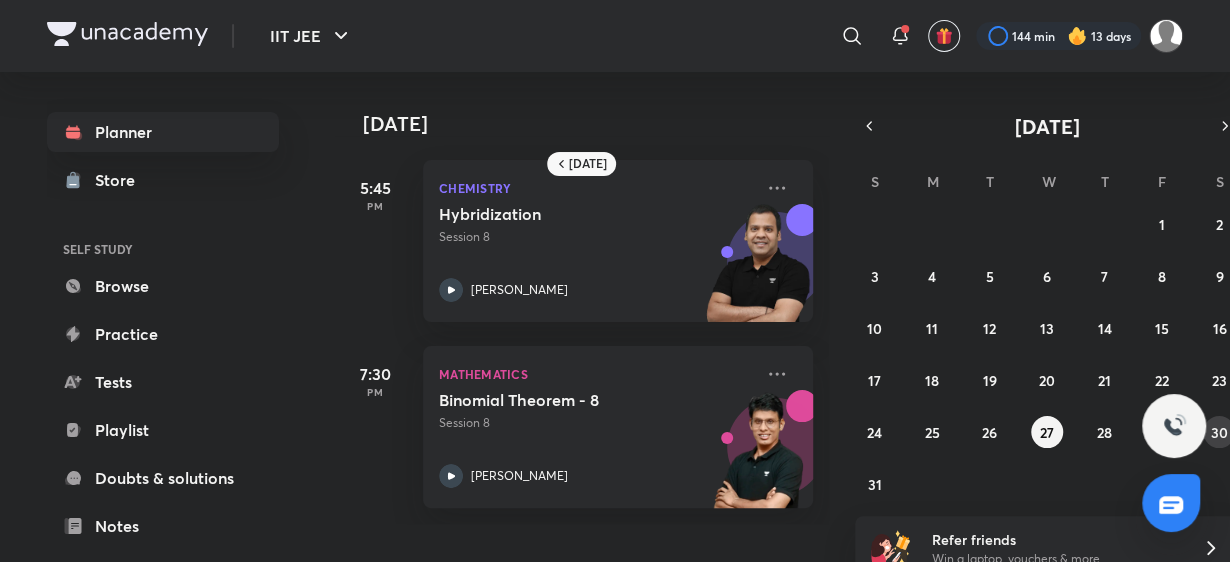 click on "30" at bounding box center [1219, 432] 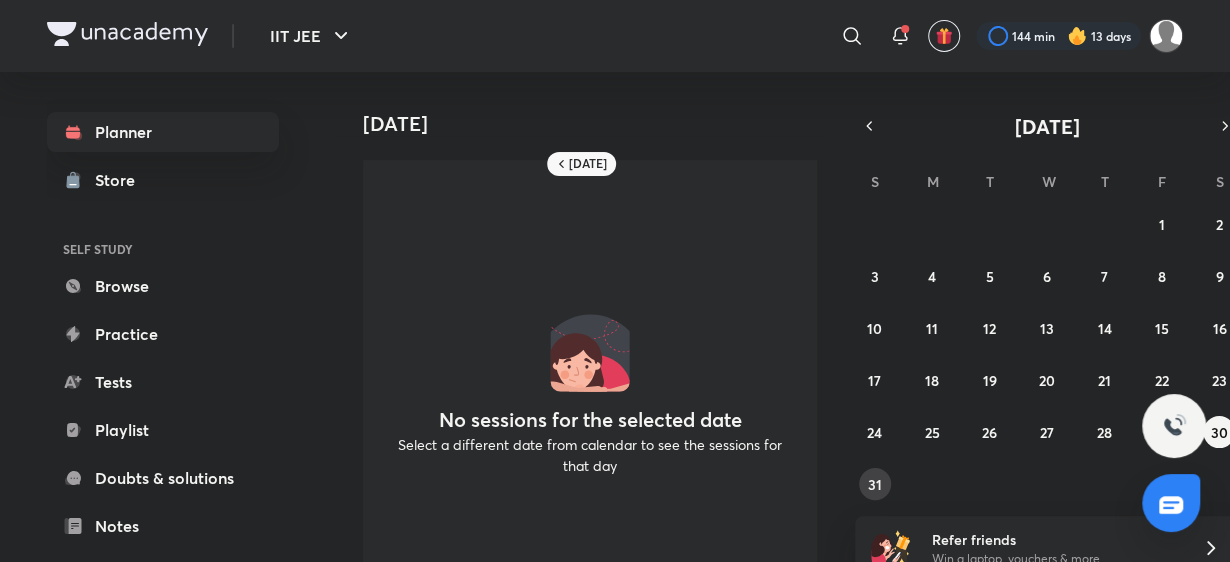 click on "31" at bounding box center [875, 484] 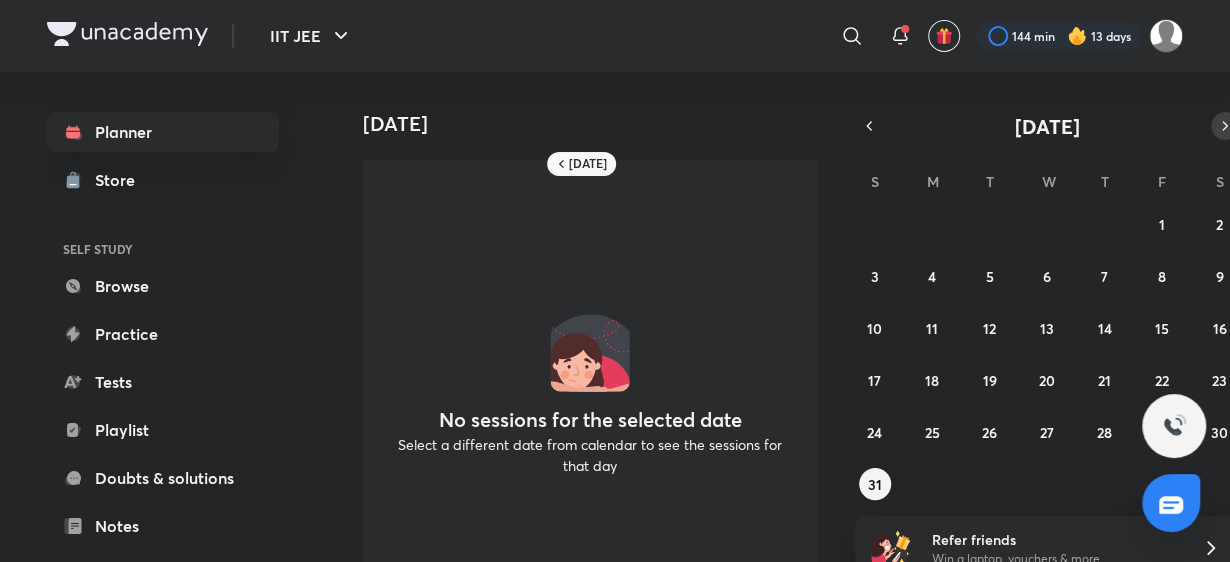click at bounding box center (1225, 126) 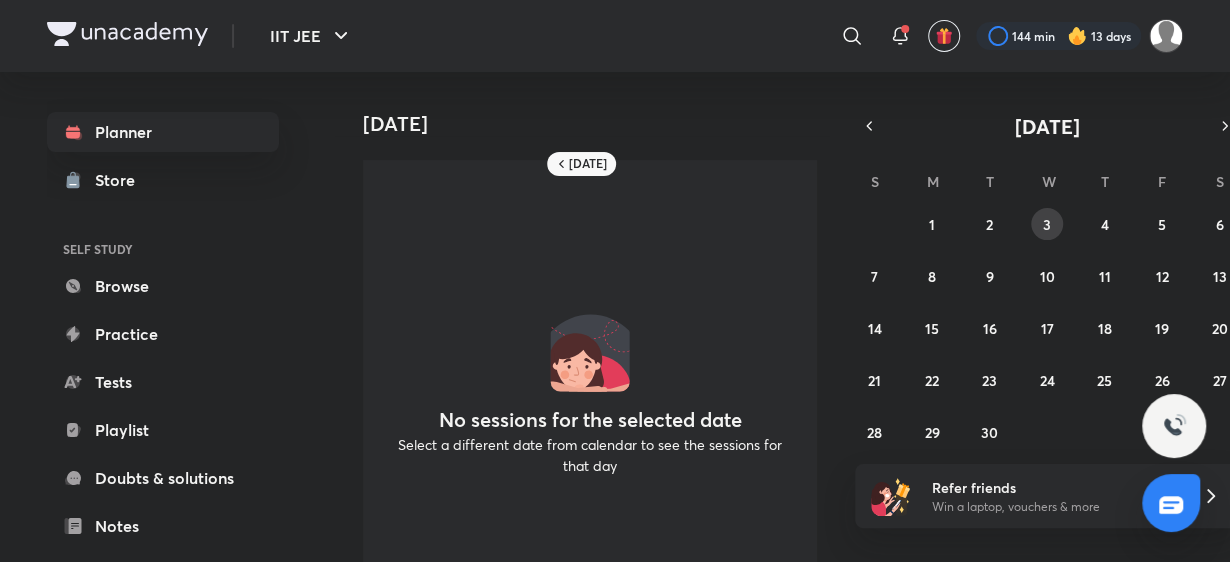 click on "3" at bounding box center (1047, 224) 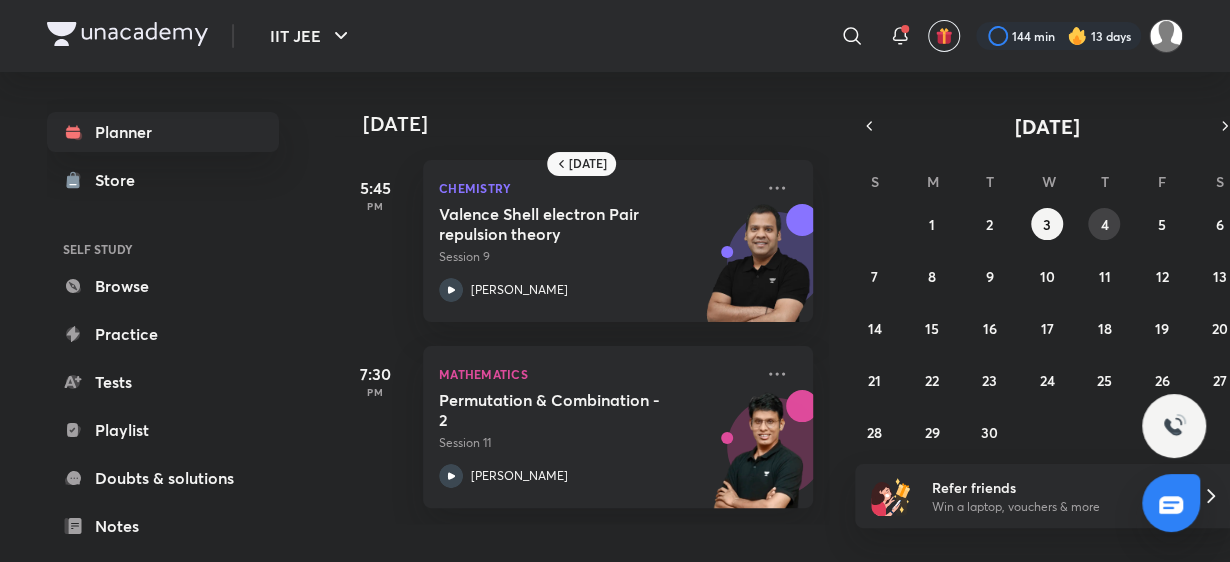 click on "31 1 2 3 4 5 6 7 8 9 10 11 12 13 14 15 16 17 18 19 20 21 22 23 24 25 26 27 28 29 30 1 2 3 4" at bounding box center [1047, 328] 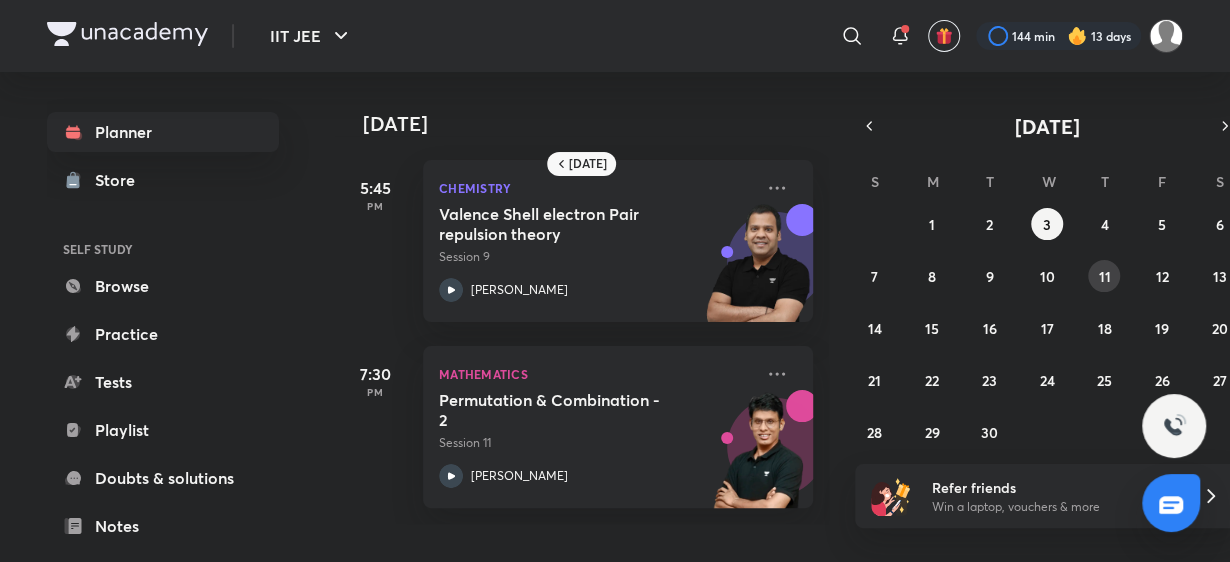 click on "31 1 2 3 4 5 6 7 8 9 10 11 12 13 14 15 16 17 18 19 20 21 22 23 24 25 26 27 28 29 30 1 2 3 4" at bounding box center [1047, 328] 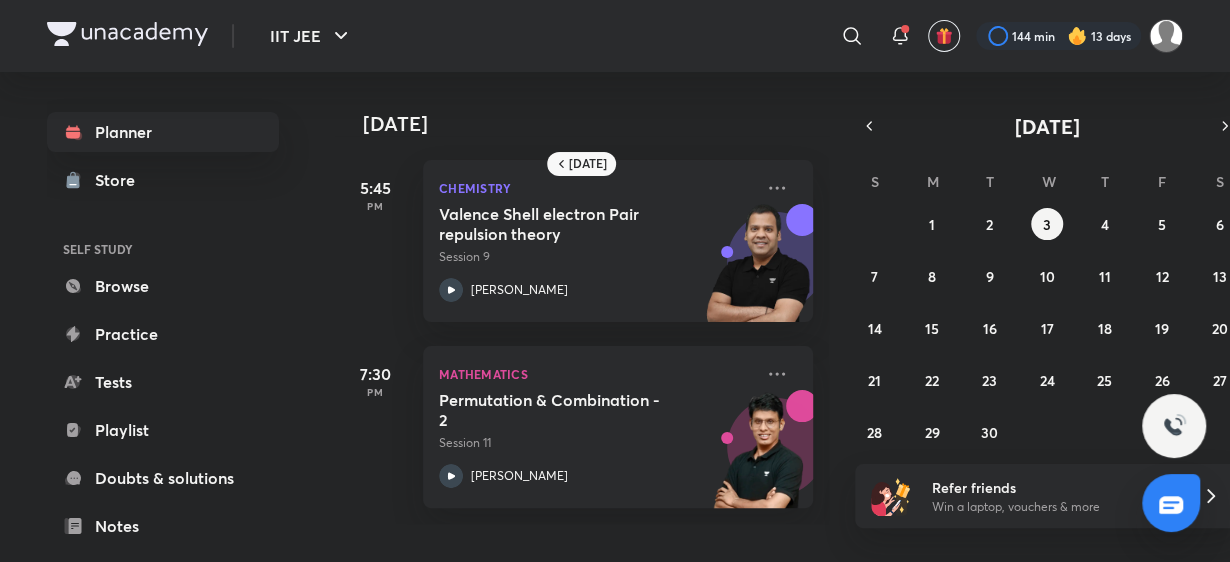 click on "31 1 2 3 4 5 6 7 8 9 10 11 12 13 14 15 16 17 18 19 20 21 22 23 24 25 26 27 28 29 30 1 2 3 4" at bounding box center (1047, 328) 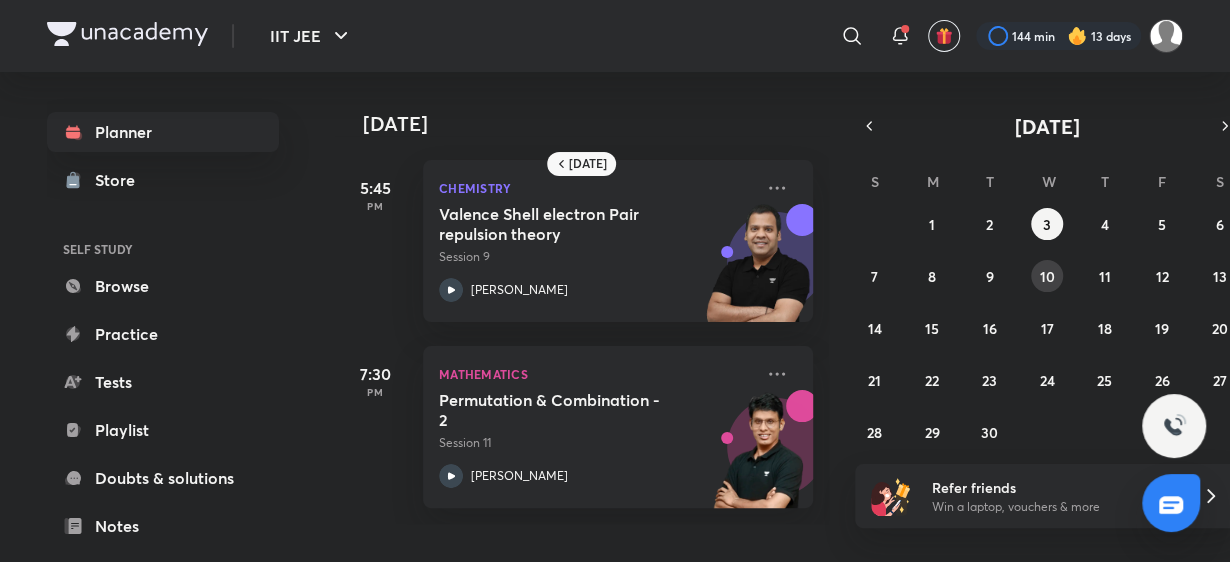 click on "10" at bounding box center (1047, 276) 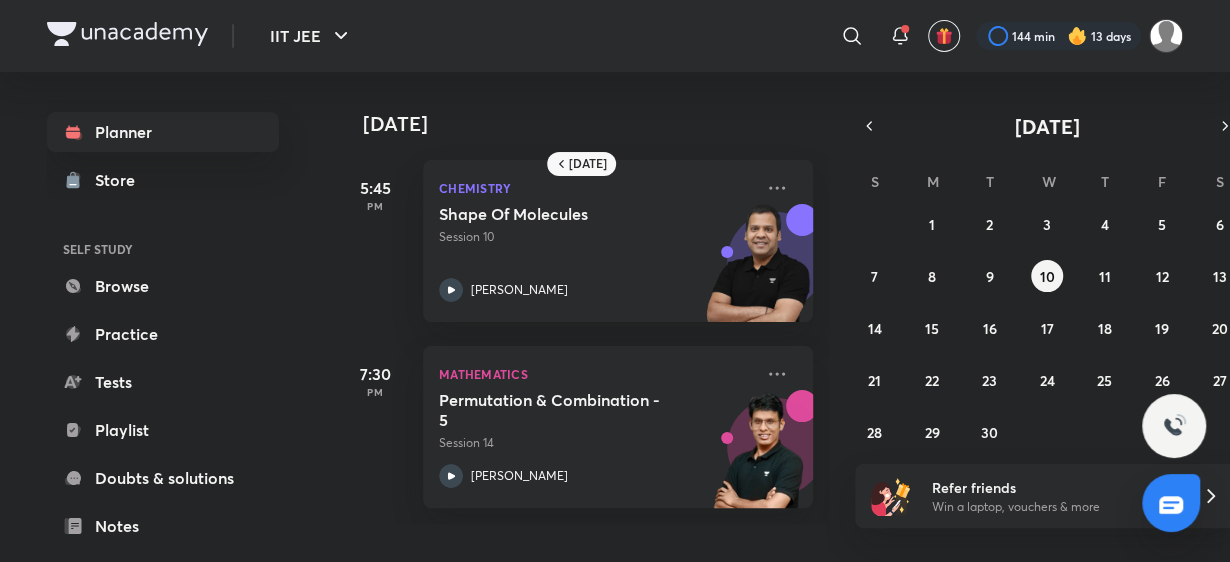 click on "31 1 2 3 4 5 6 7 8 9 10 11 12 13 14 15 16 17 18 19 20 21 22 23 24 25 26 27 28 29 30 1 2 3 4" at bounding box center (1047, 328) 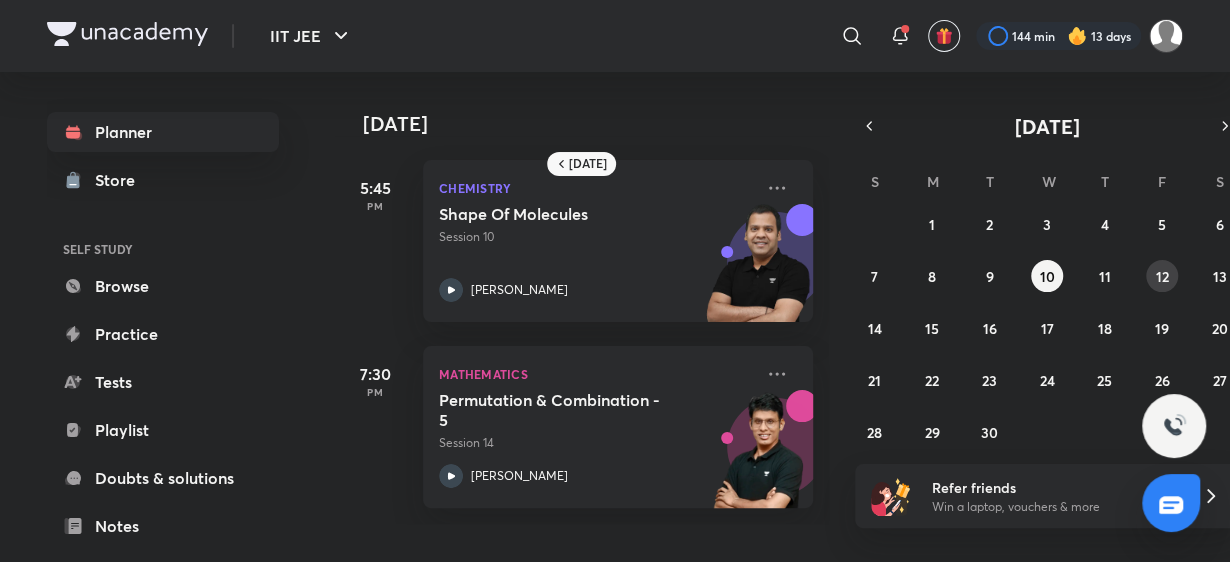 click on "12" at bounding box center (1161, 276) 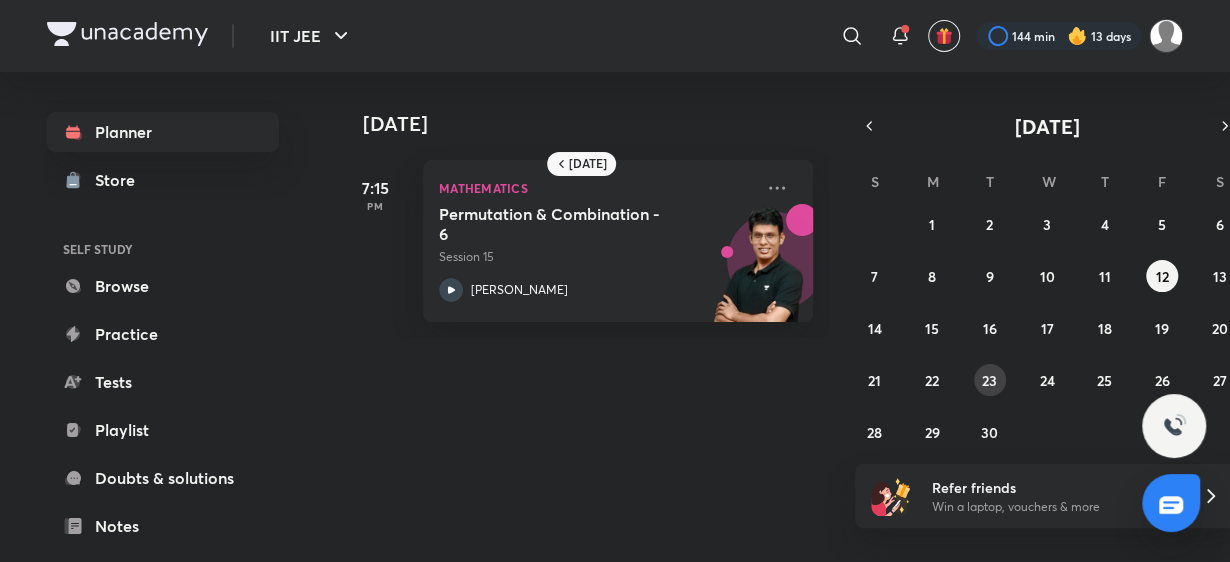 click on "23" at bounding box center (989, 380) 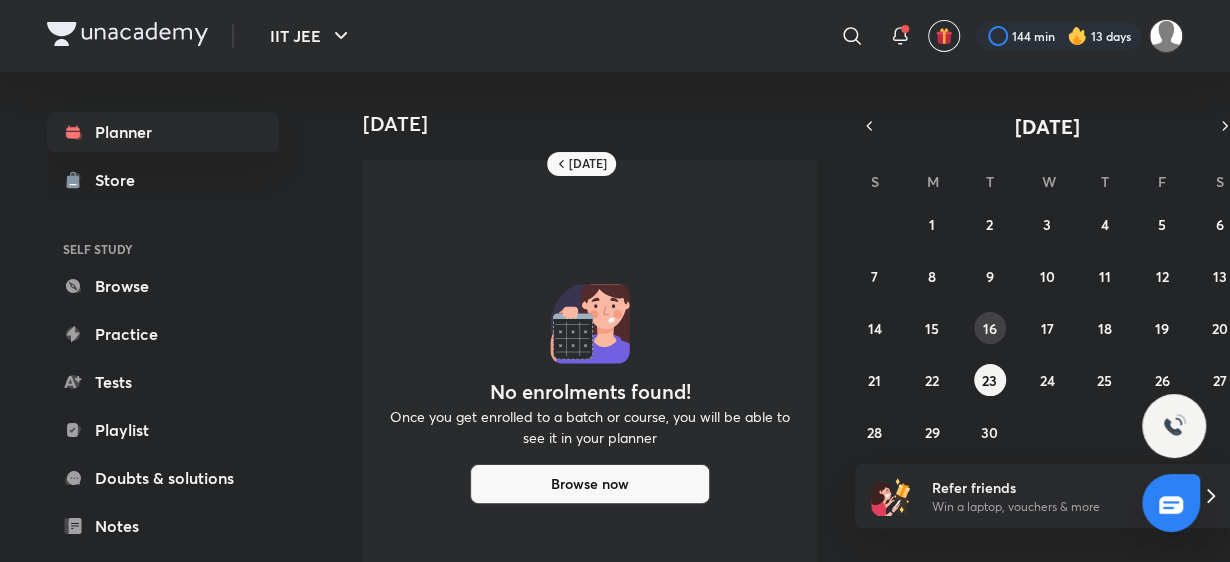 click on "16" at bounding box center [990, 328] 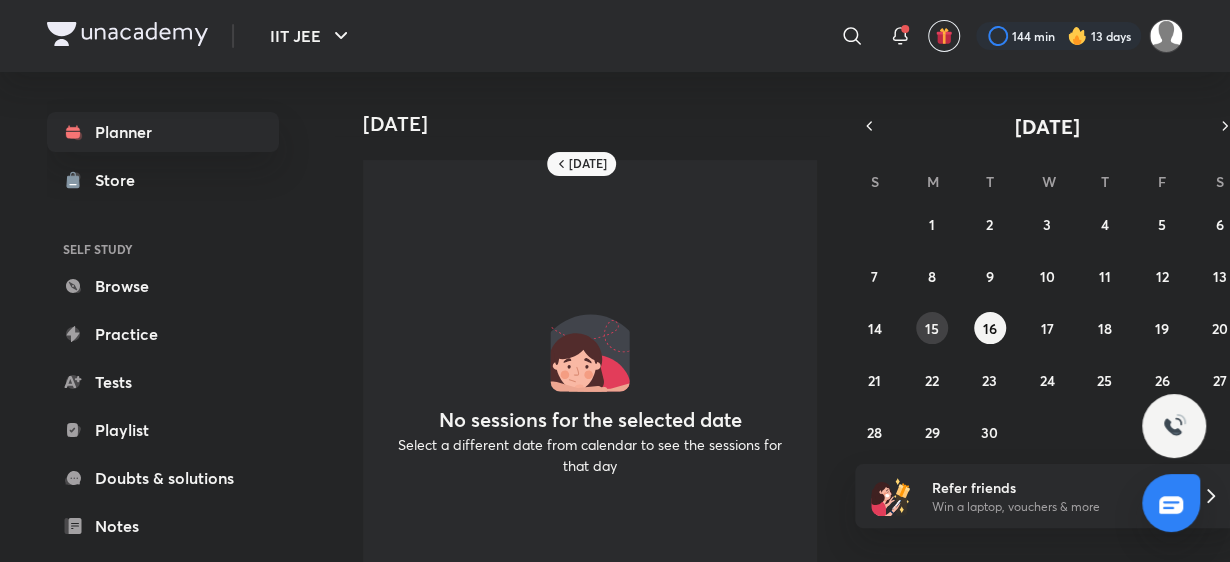 click on "15" at bounding box center [932, 328] 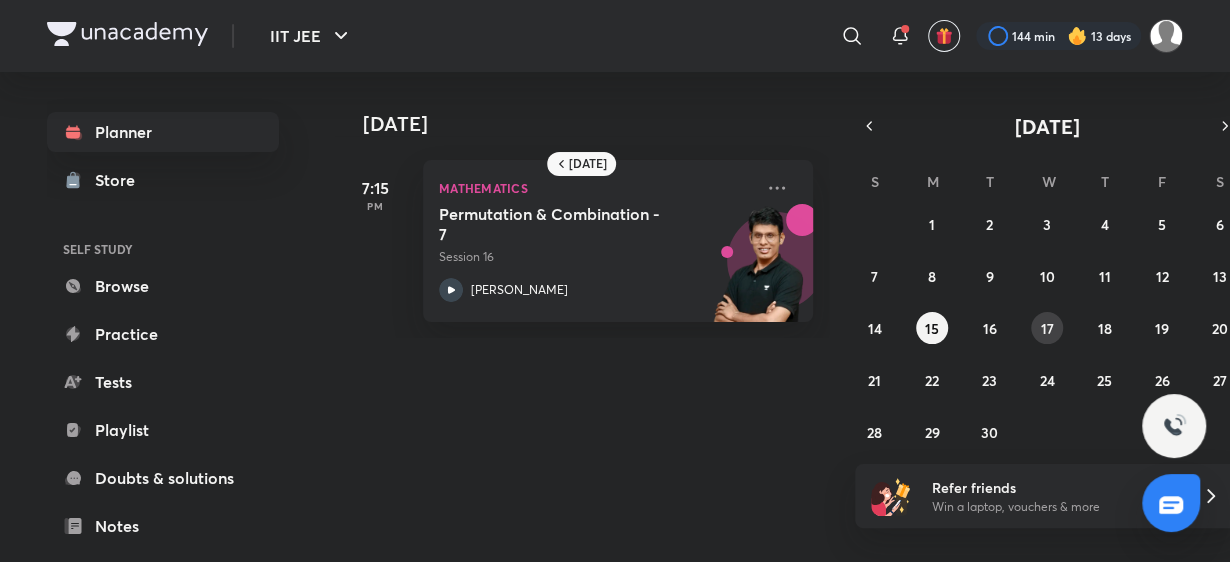 click on "17" at bounding box center [1046, 328] 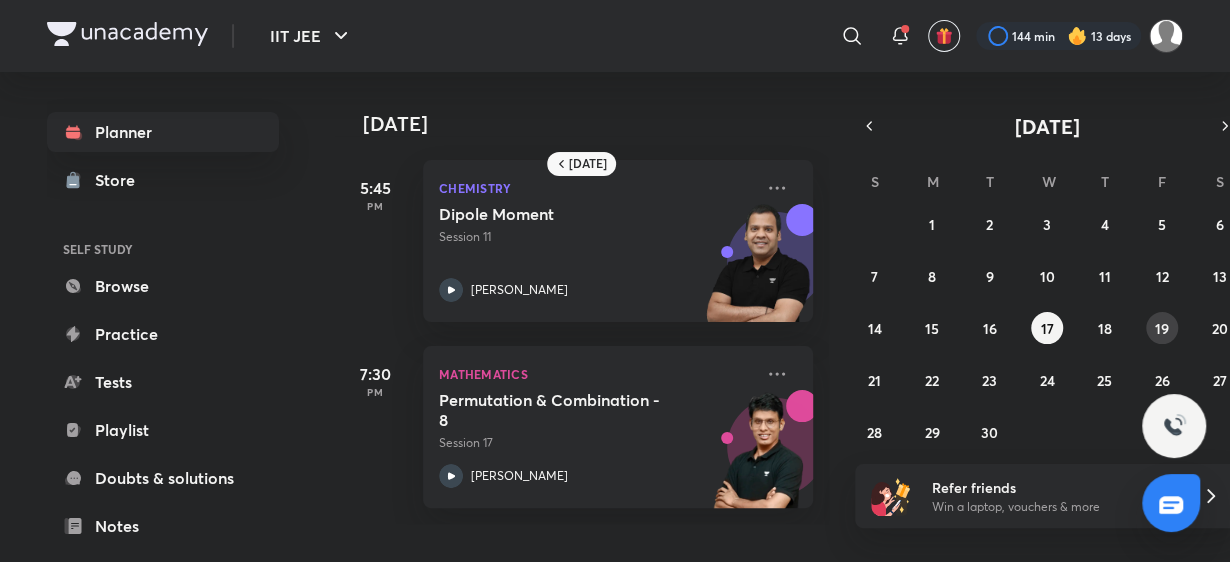 click on "19" at bounding box center (1162, 328) 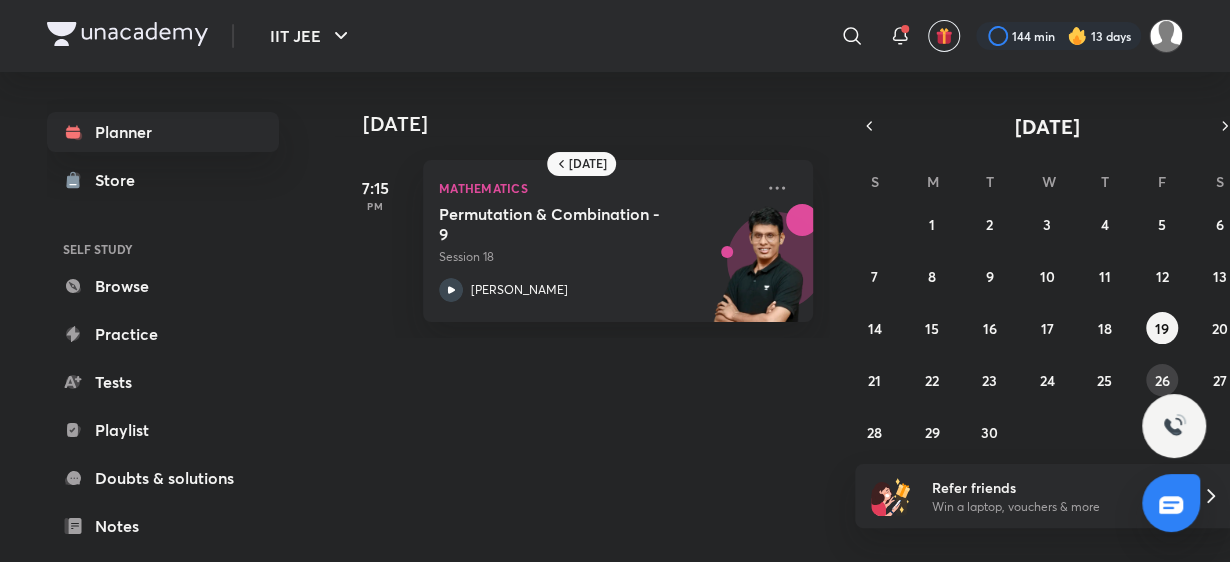 click on "26" at bounding box center (1162, 380) 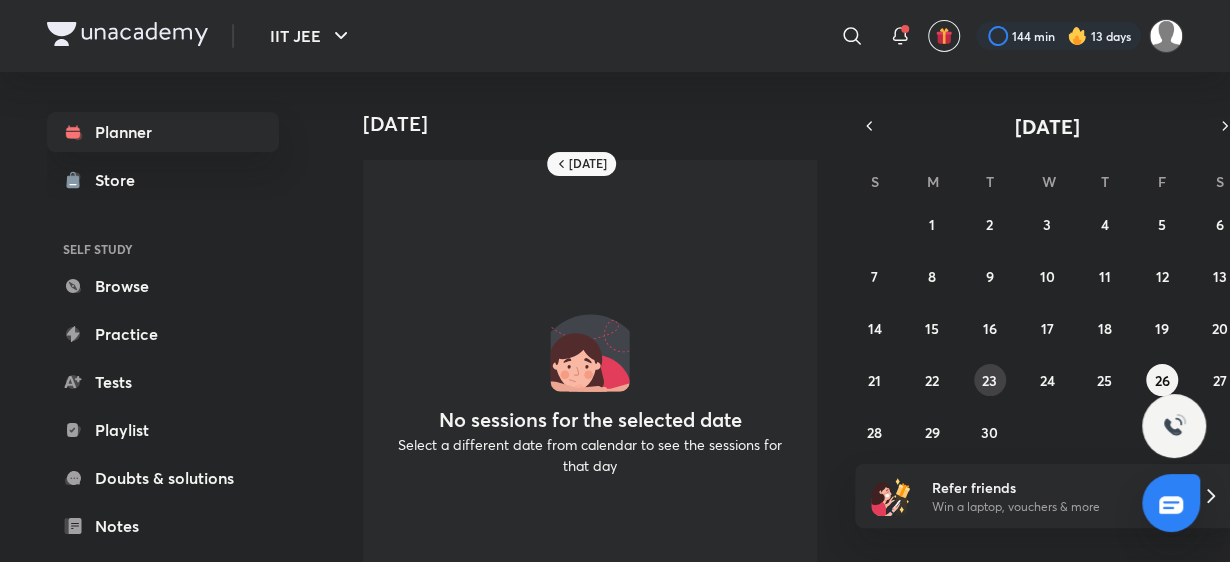 click on "31 1 2 3 4 5 6 7 8 9 10 11 12 13 14 15 16 17 18 19 20 21 22 23 24 25 26 27 28 29 30 1 2 3 4" at bounding box center (1047, 328) 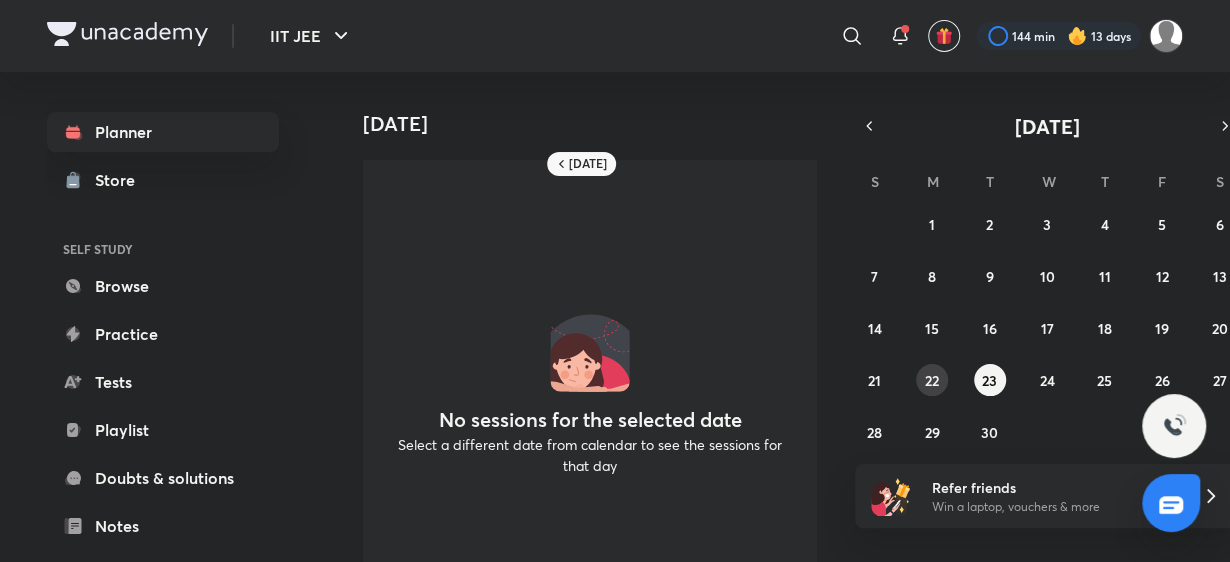 click on "22" at bounding box center [932, 380] 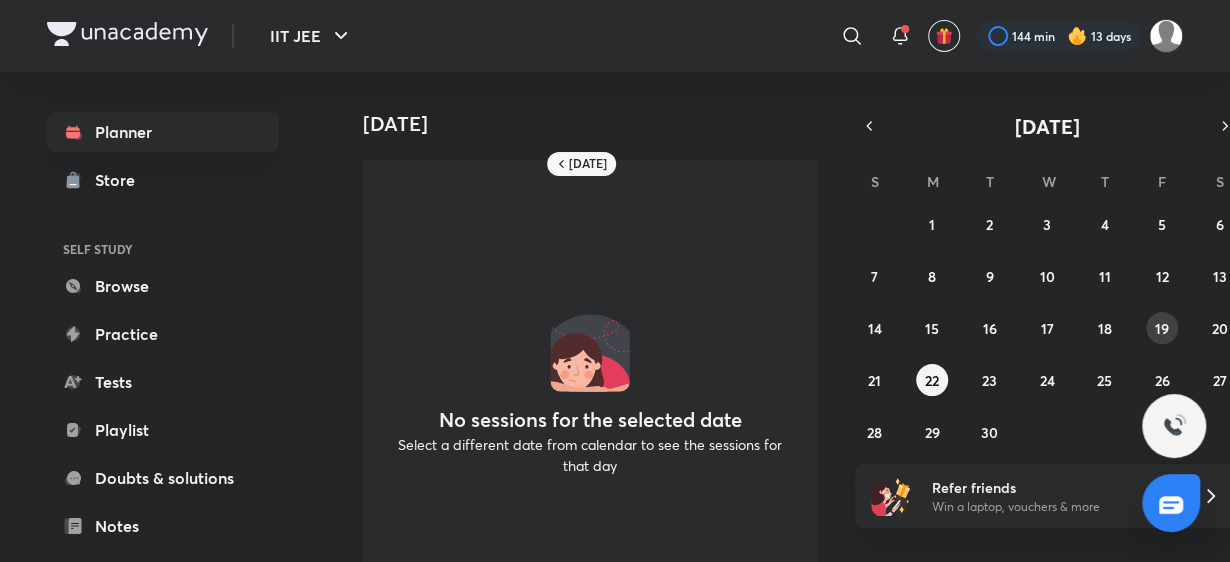 click on "19" at bounding box center [1162, 328] 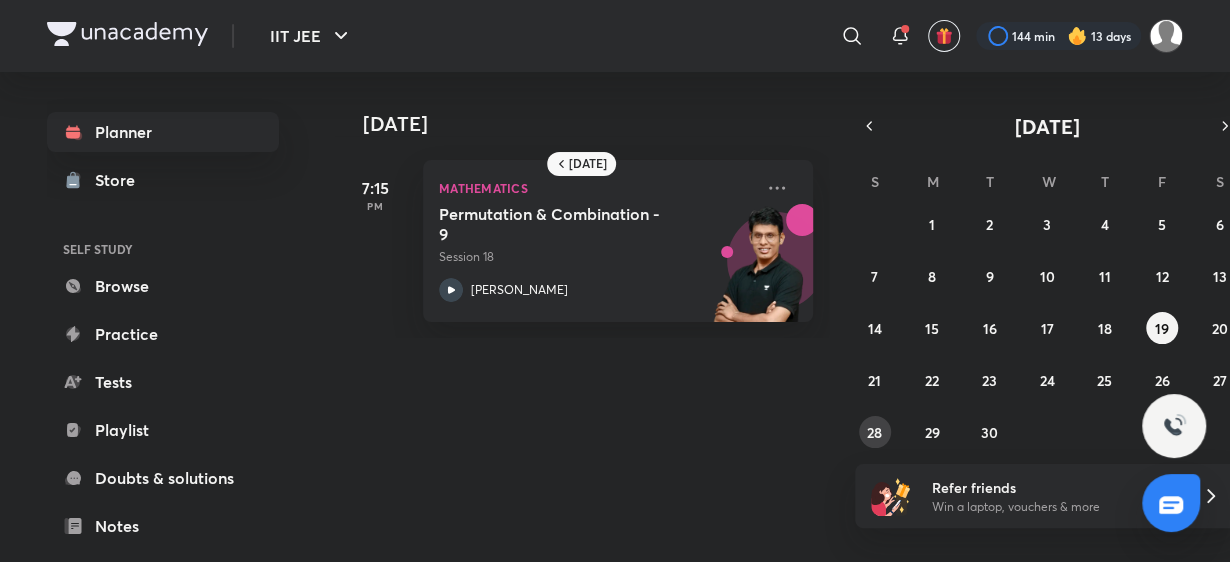 click on "28" at bounding box center [875, 432] 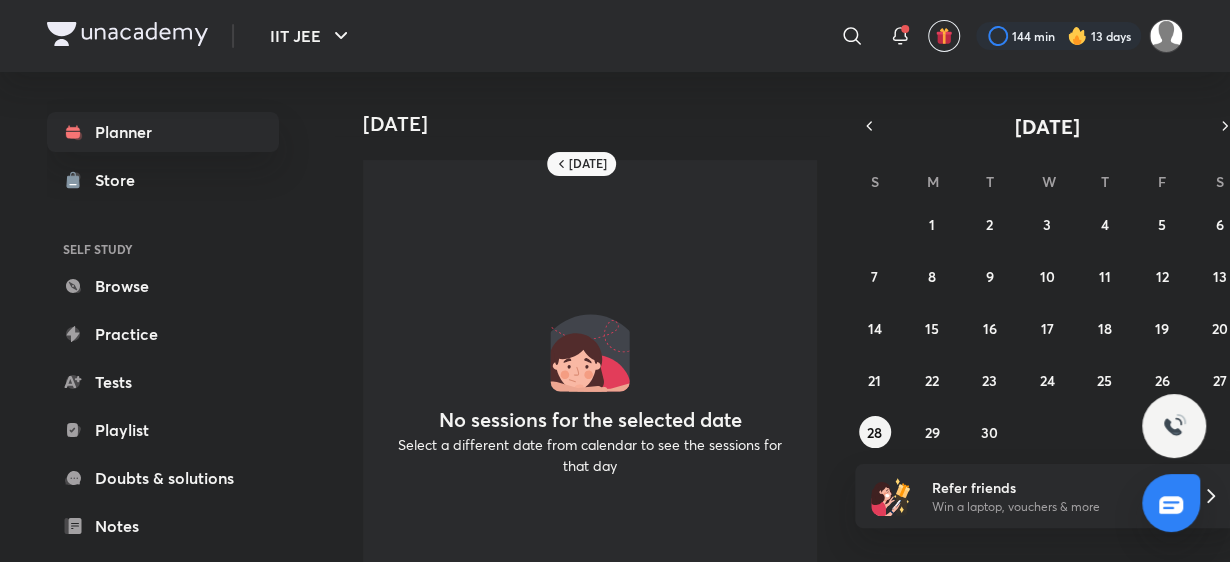 click on "31 1 2 3 4 5 6 7 8 9 10 11 12 13 14 15 16 17 18 19 20 21 22 23 24 25 26 27 28 29 30 1 2 3 4" at bounding box center (1047, 328) 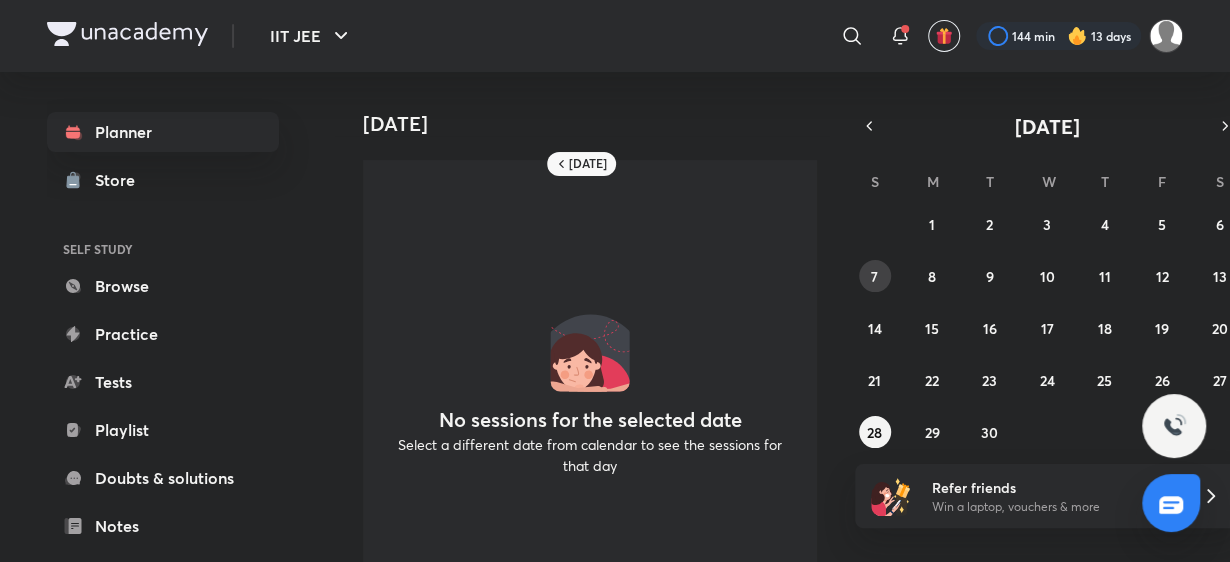click on "31 1 2 3 4 5 6 7 8 9 10 11 12 13 14 15 16 17 18 19 20 21 22 23 24 25 26 27 28 29 30 1 2 3 4" at bounding box center [1047, 328] 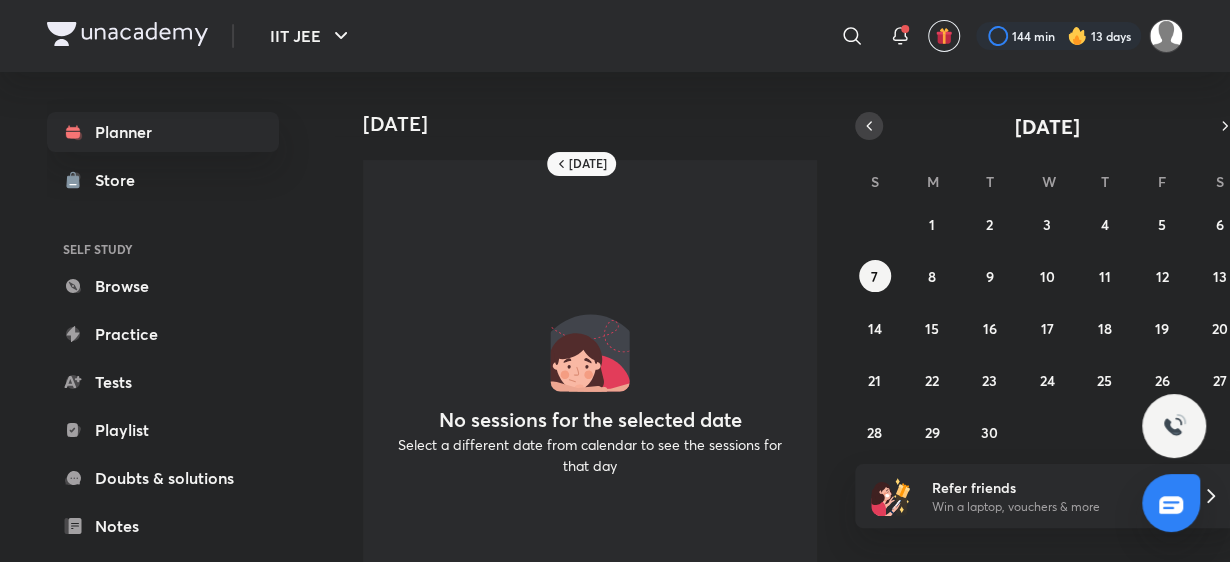 click 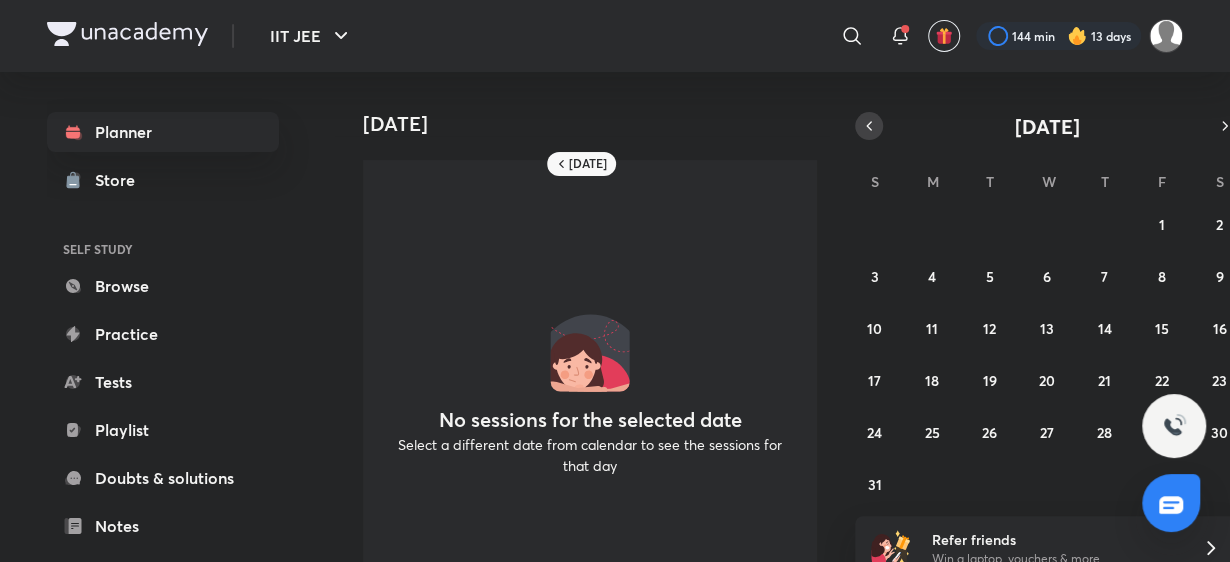 click at bounding box center [869, 126] 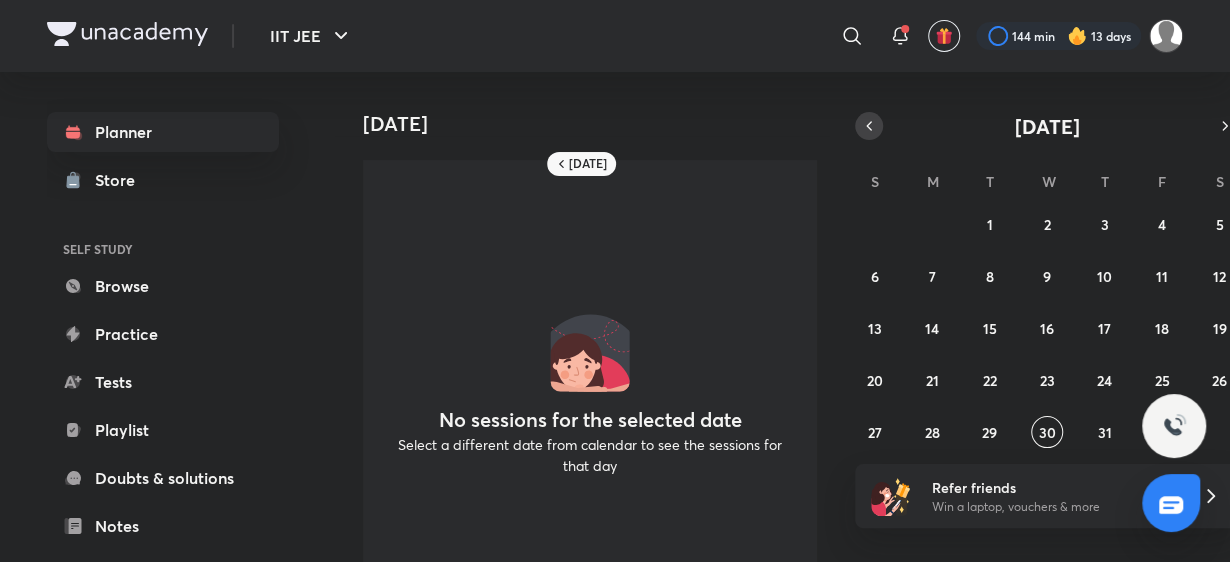 click at bounding box center (869, 126) 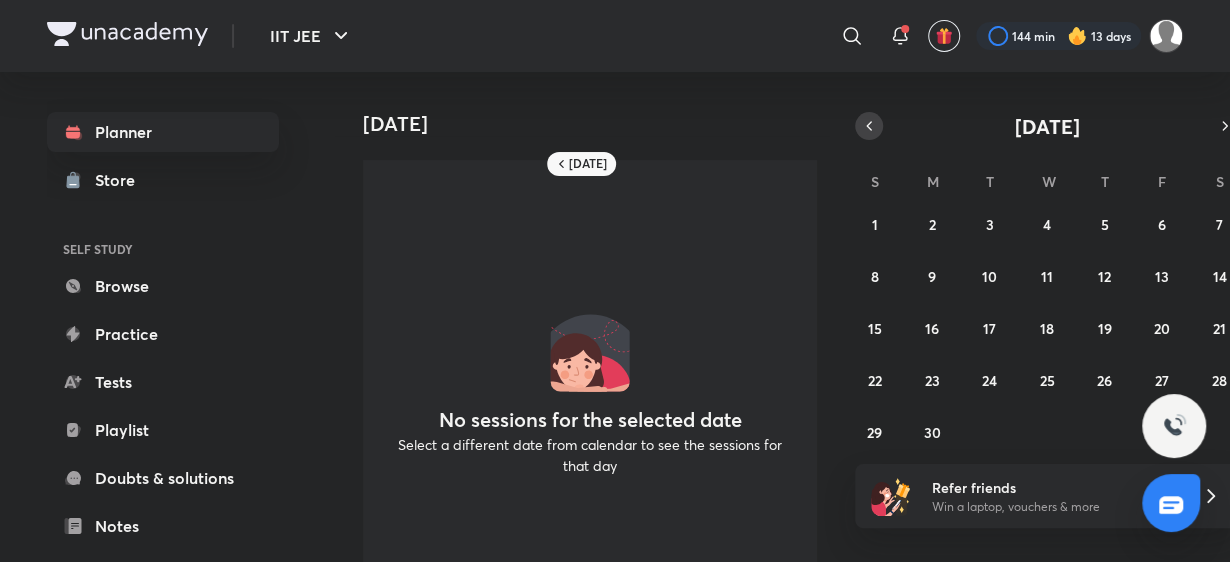 click at bounding box center [869, 126] 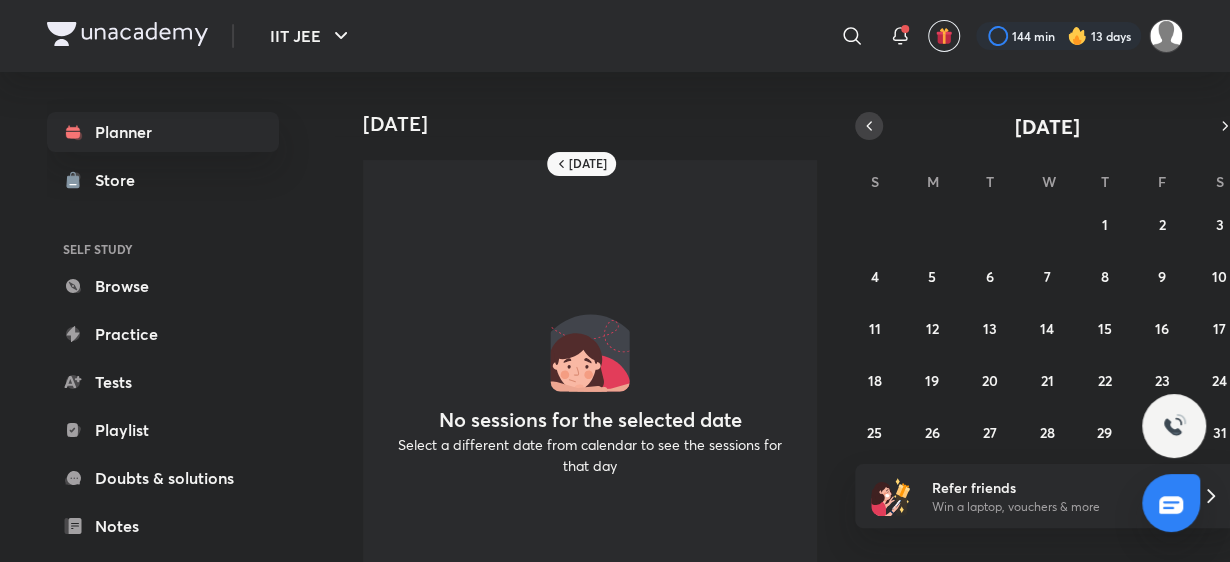 click at bounding box center [869, 126] 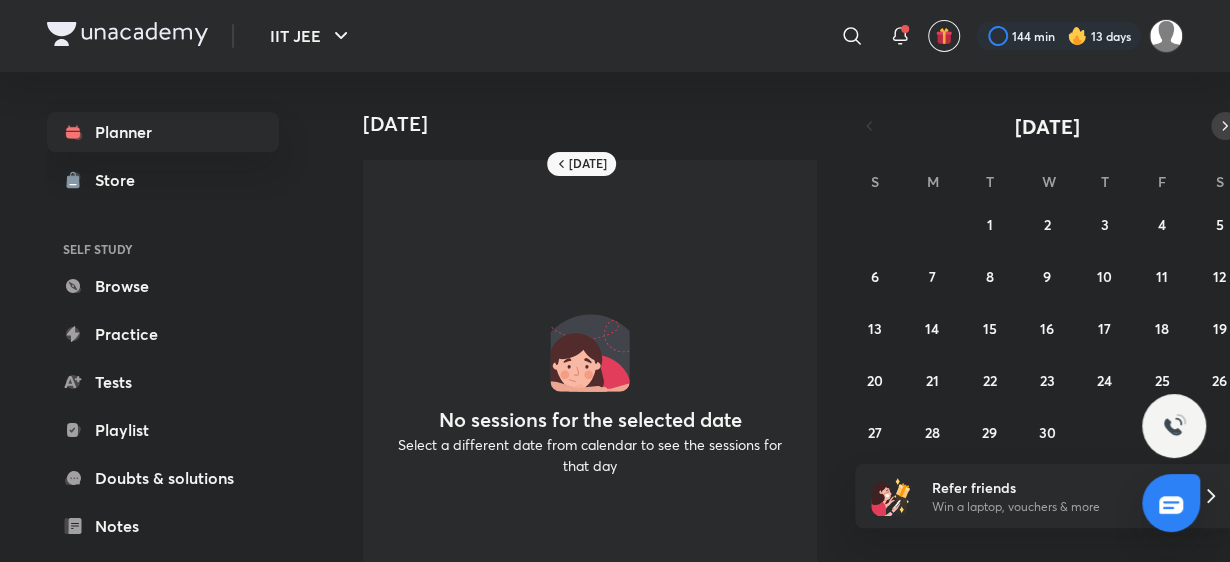 click at bounding box center (1225, 126) 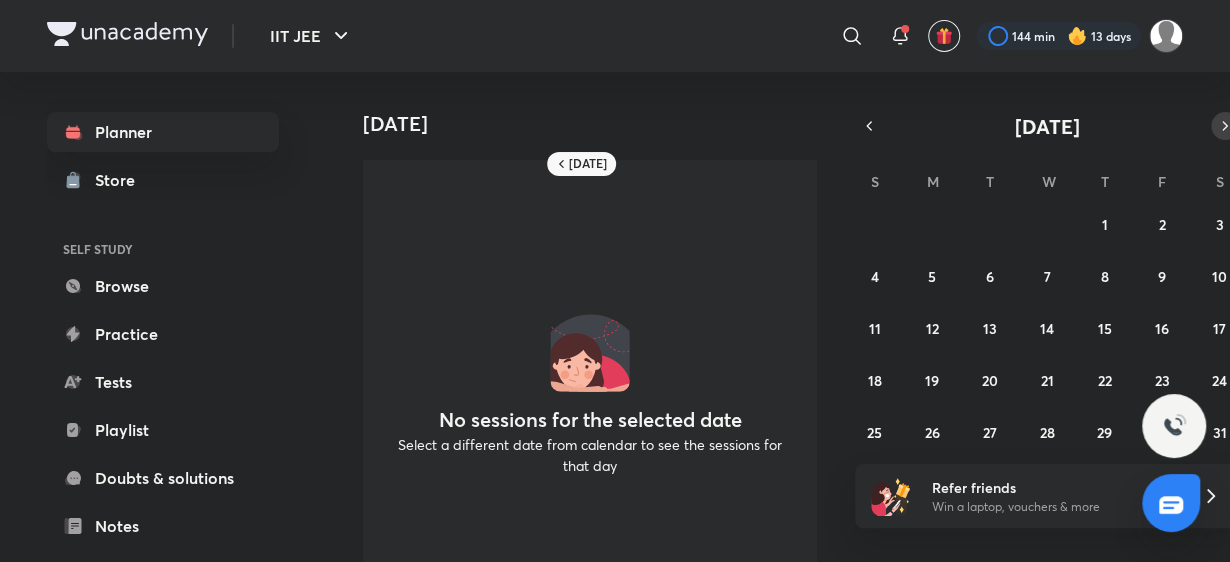 click at bounding box center [1225, 126] 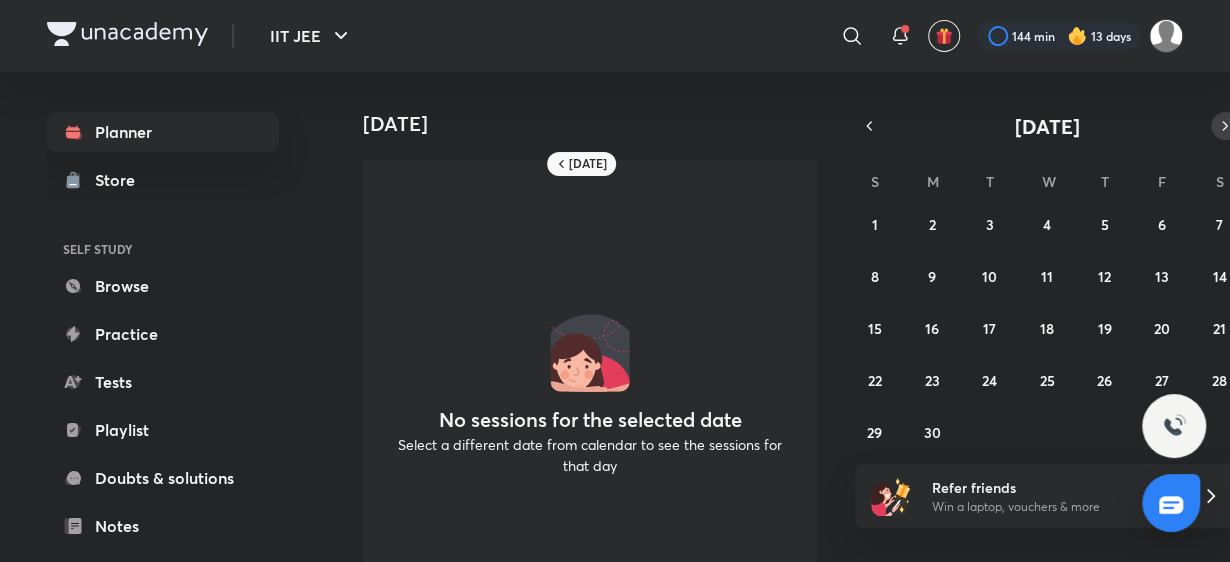 click at bounding box center [1225, 126] 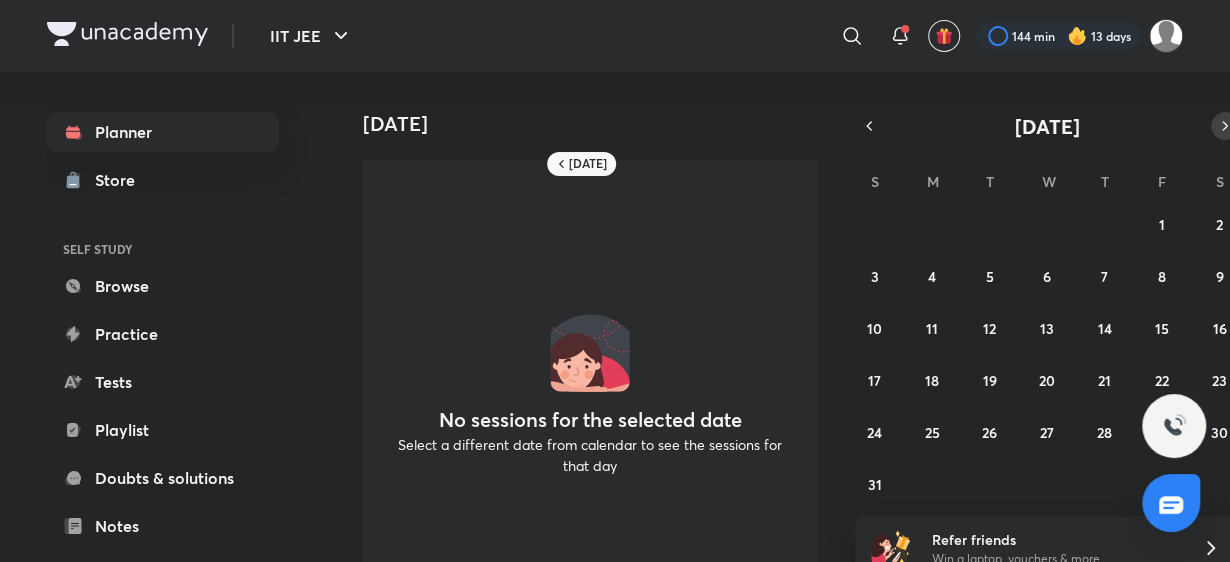 click at bounding box center (1225, 126) 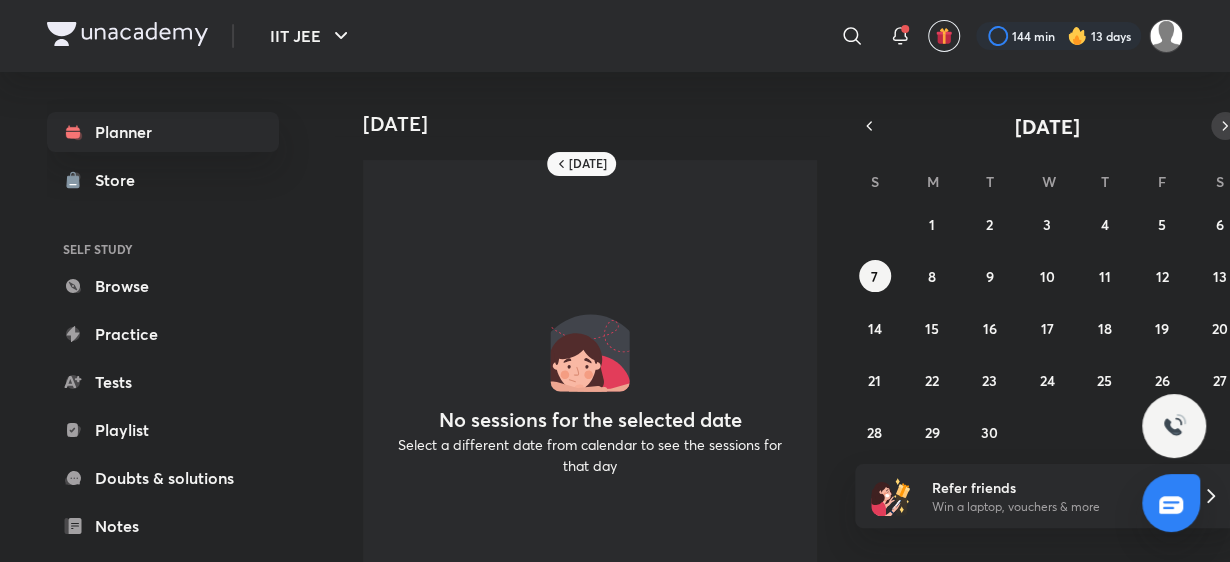 click at bounding box center [1225, 126] 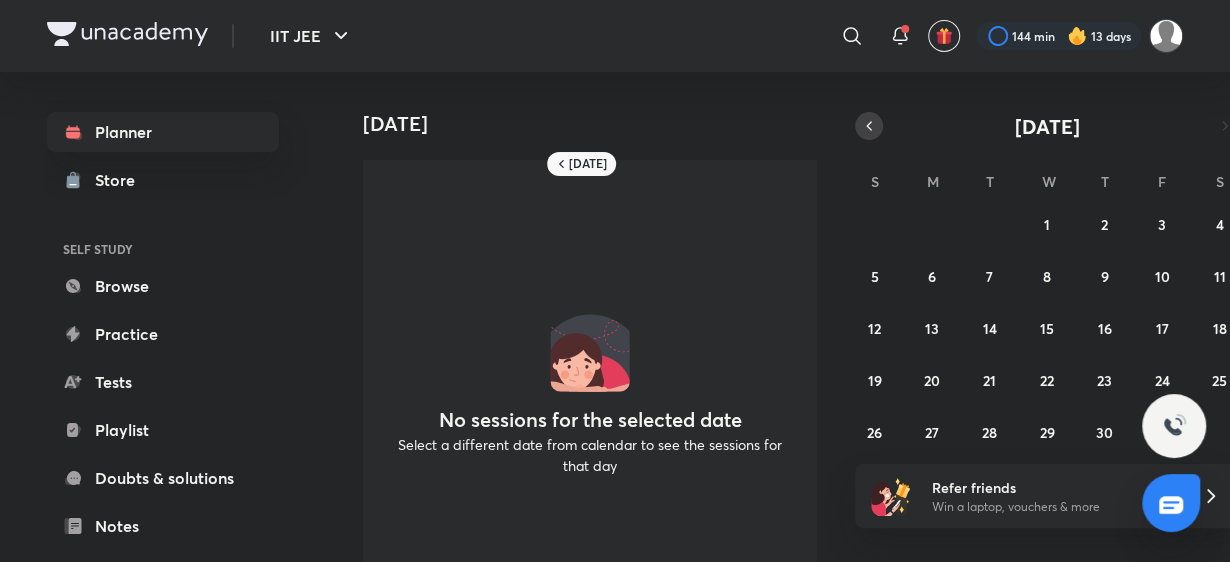 click at bounding box center (869, 126) 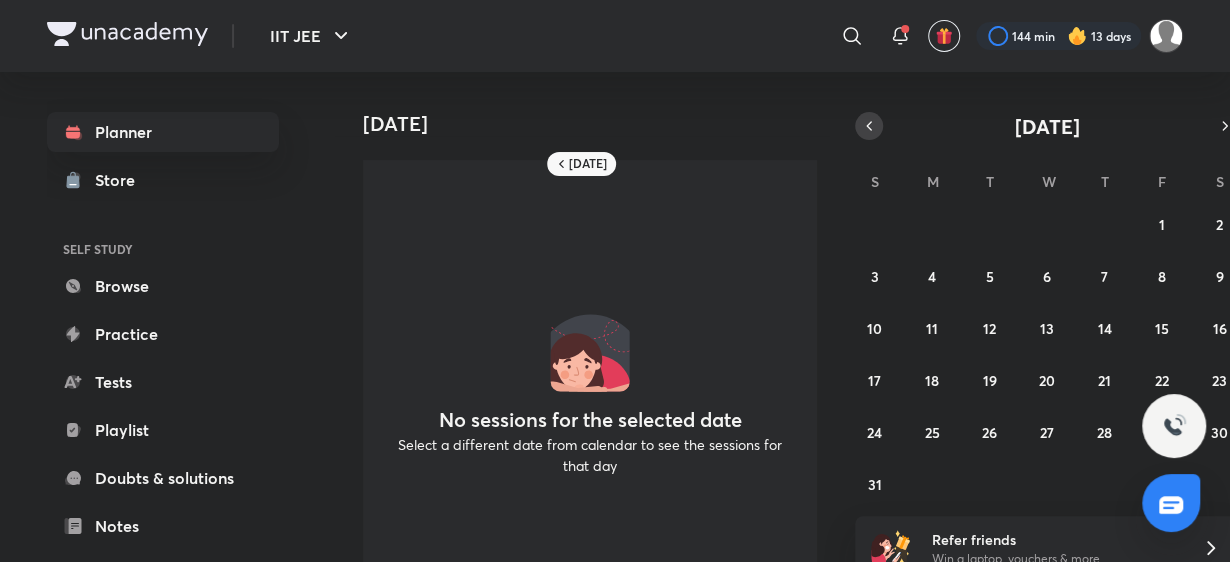 click at bounding box center (869, 126) 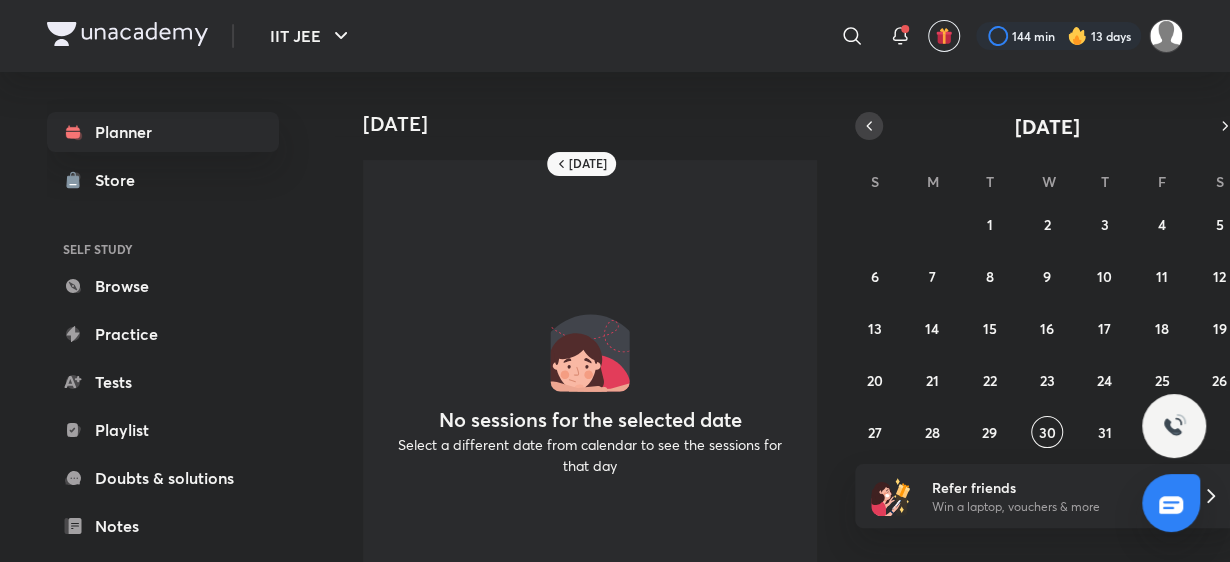 click at bounding box center (869, 126) 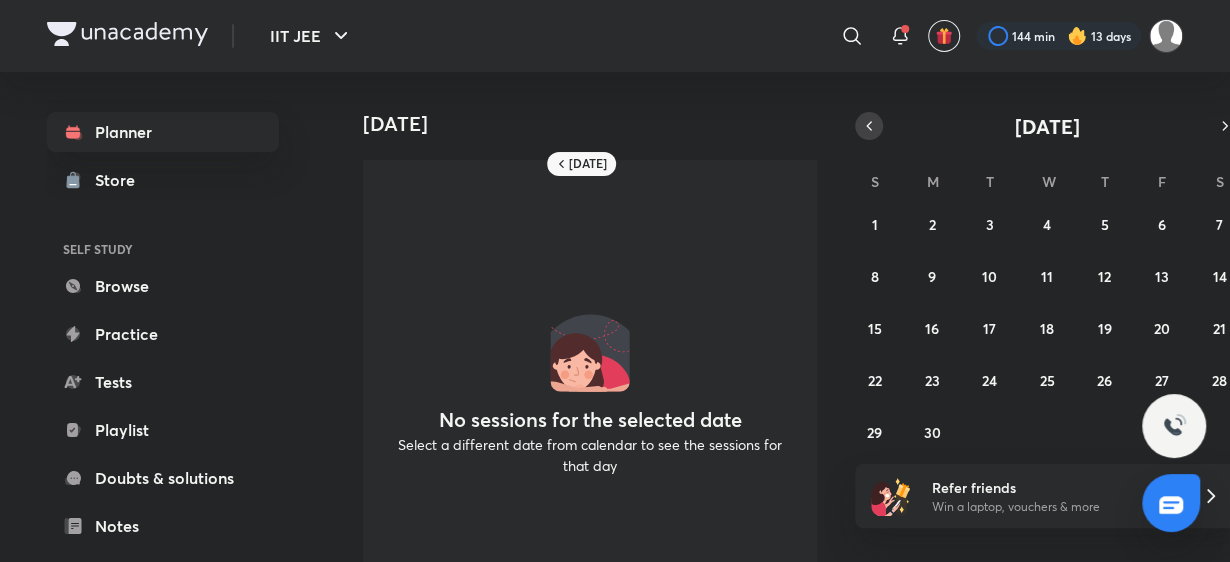 click at bounding box center [869, 126] 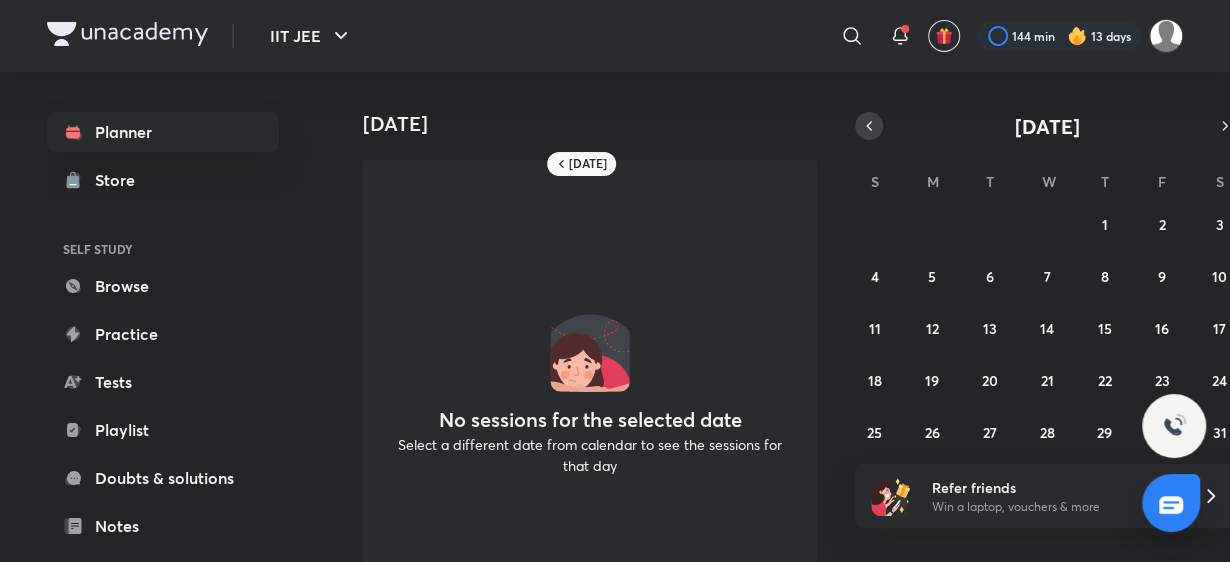 click at bounding box center (869, 126) 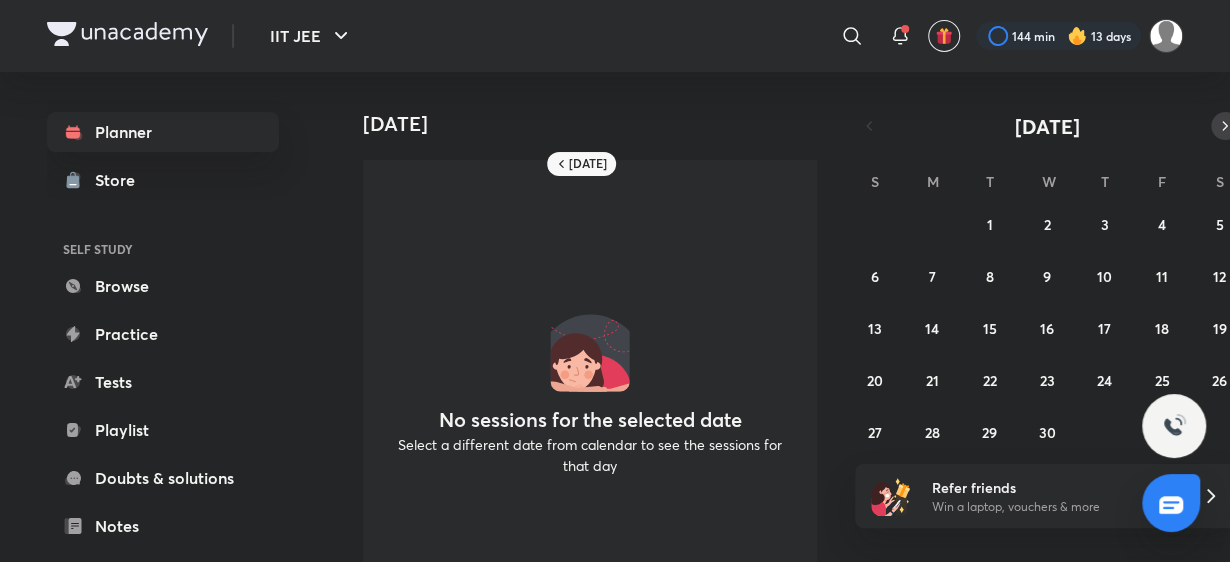click at bounding box center (1225, 126) 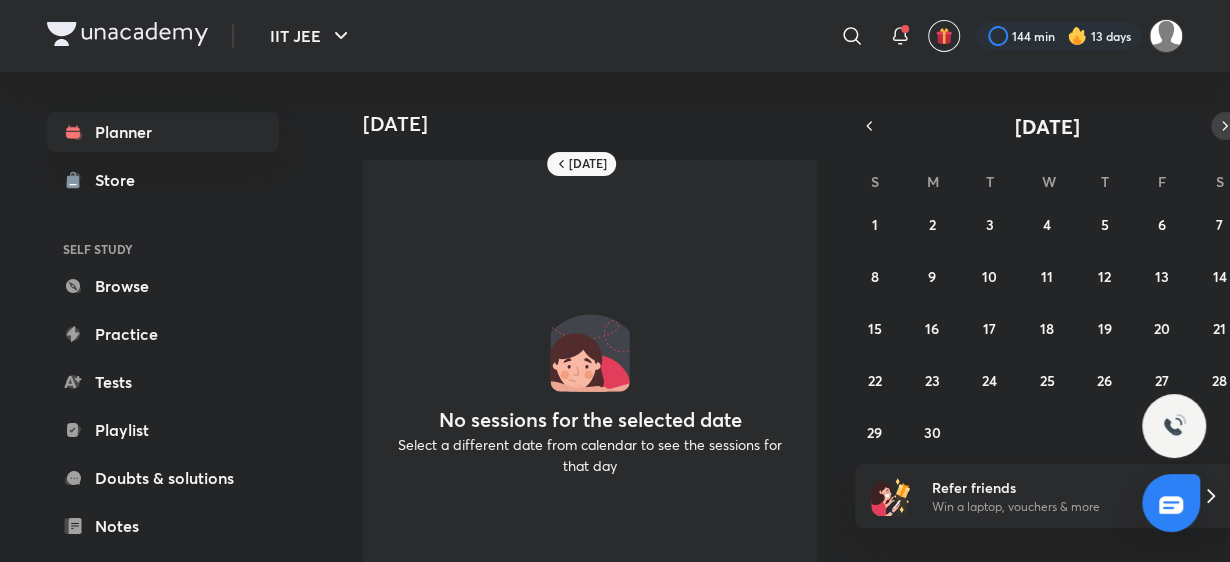click at bounding box center [1225, 126] 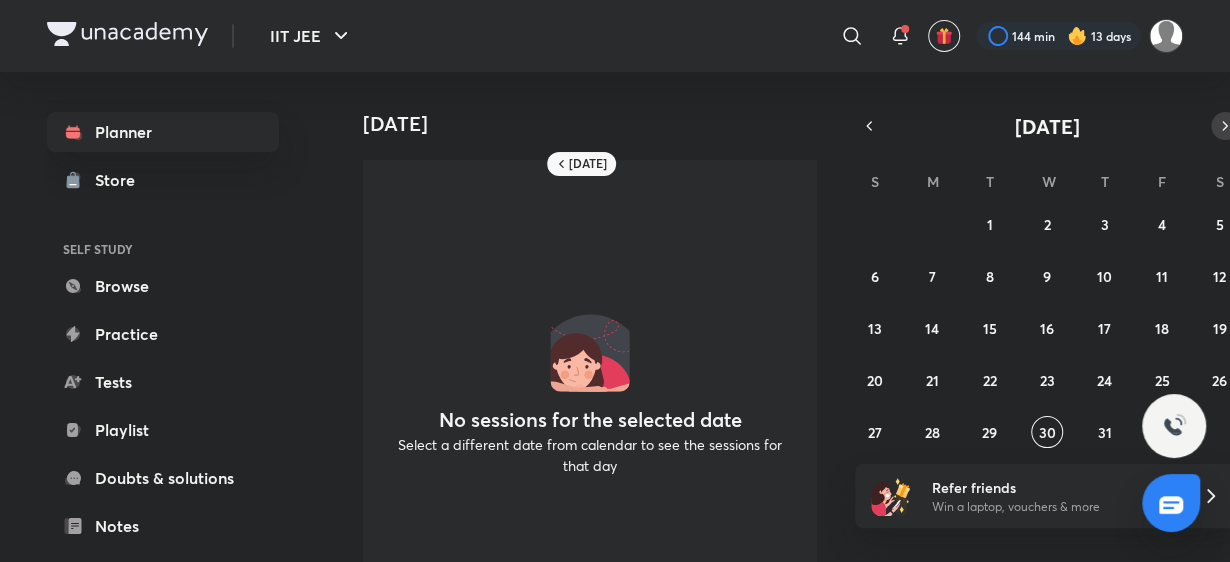 click at bounding box center [1225, 126] 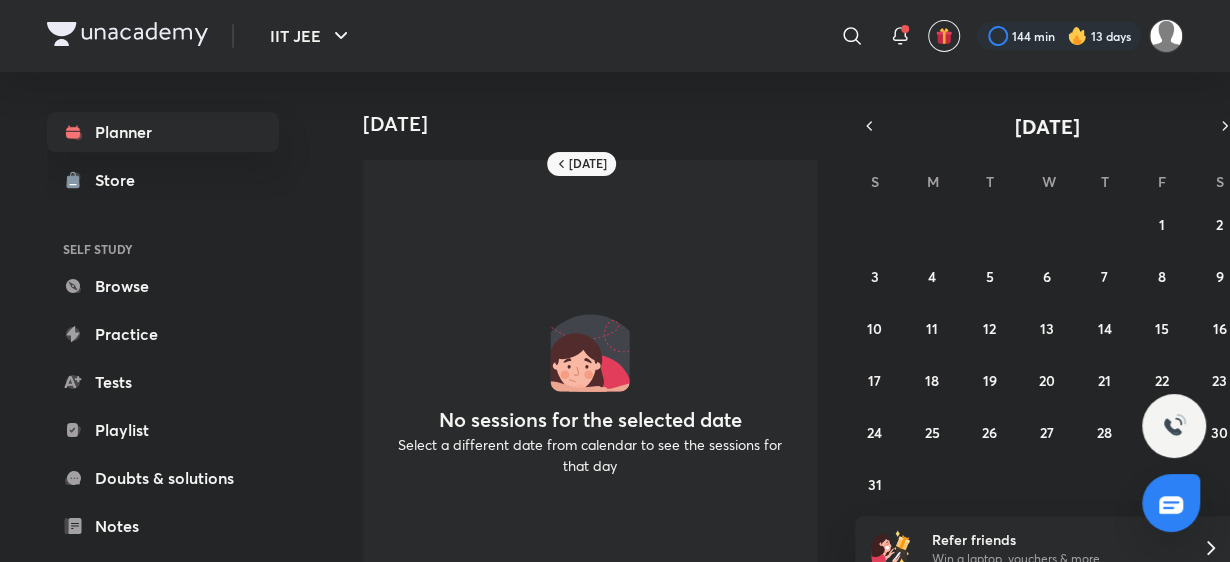 click on "27 28 29 30 31 1 2 3 4 5 6 7 8 9 10 11 12 13 14 15 16 17 18 19 20 21 22 23 24 25 26 27 28 29 30 31 1 2 3 4 5 6" at bounding box center [1047, 354] 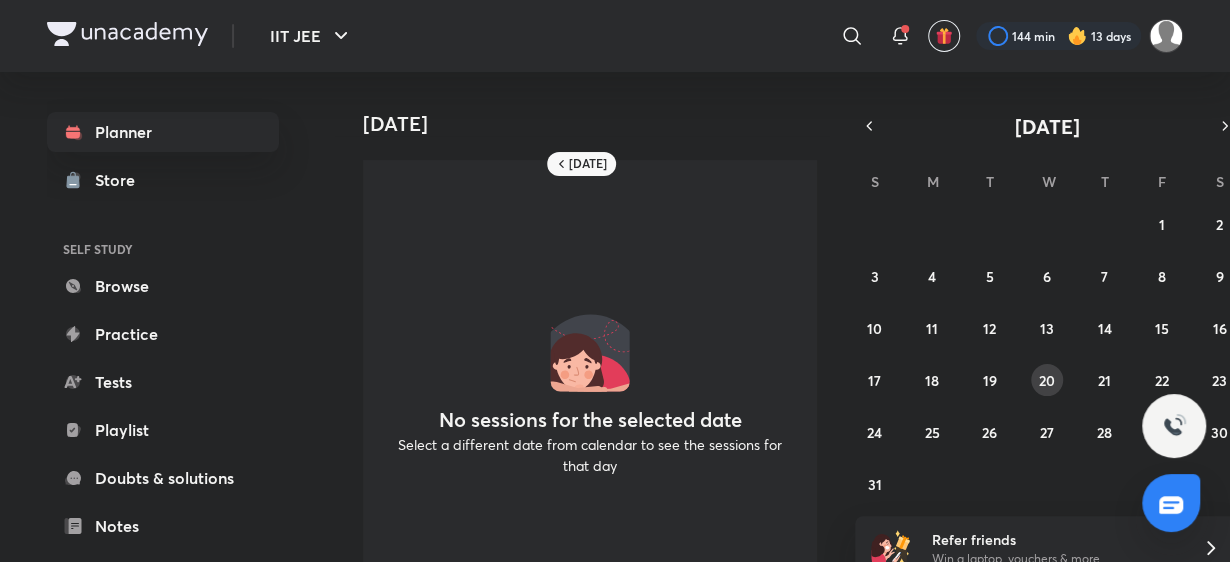 click on "20" at bounding box center (1047, 380) 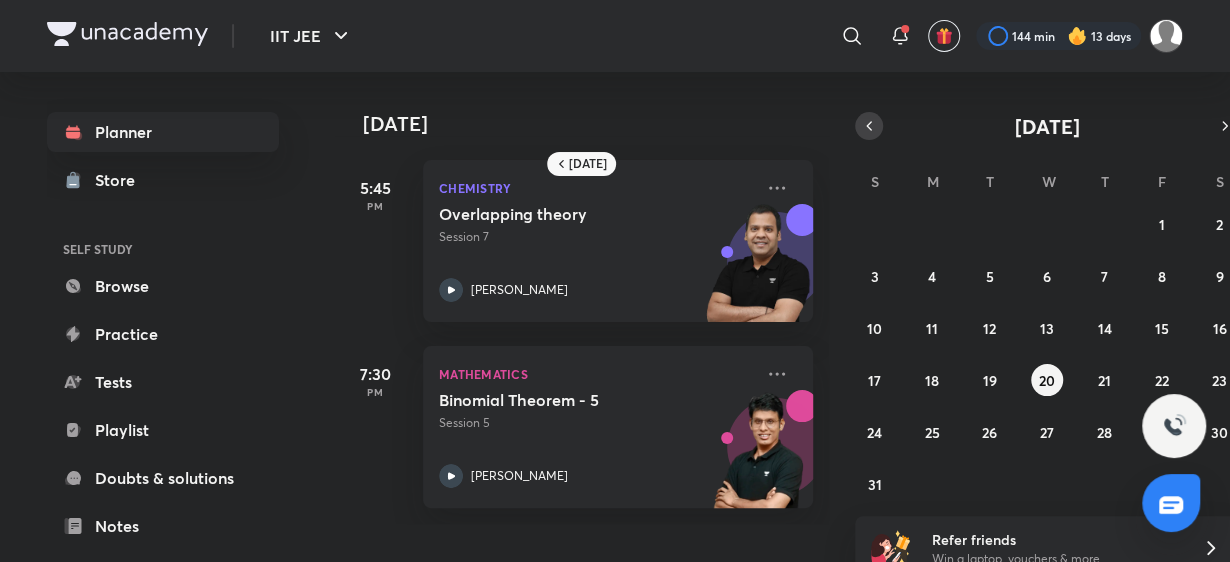 click at bounding box center (869, 126) 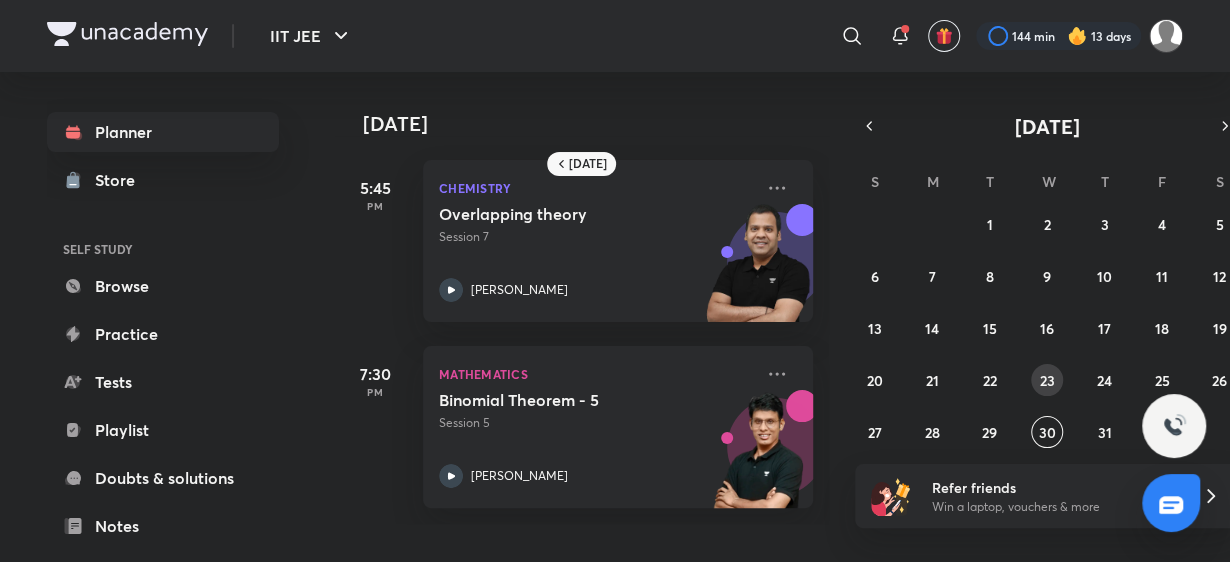 click on "23" at bounding box center (1046, 380) 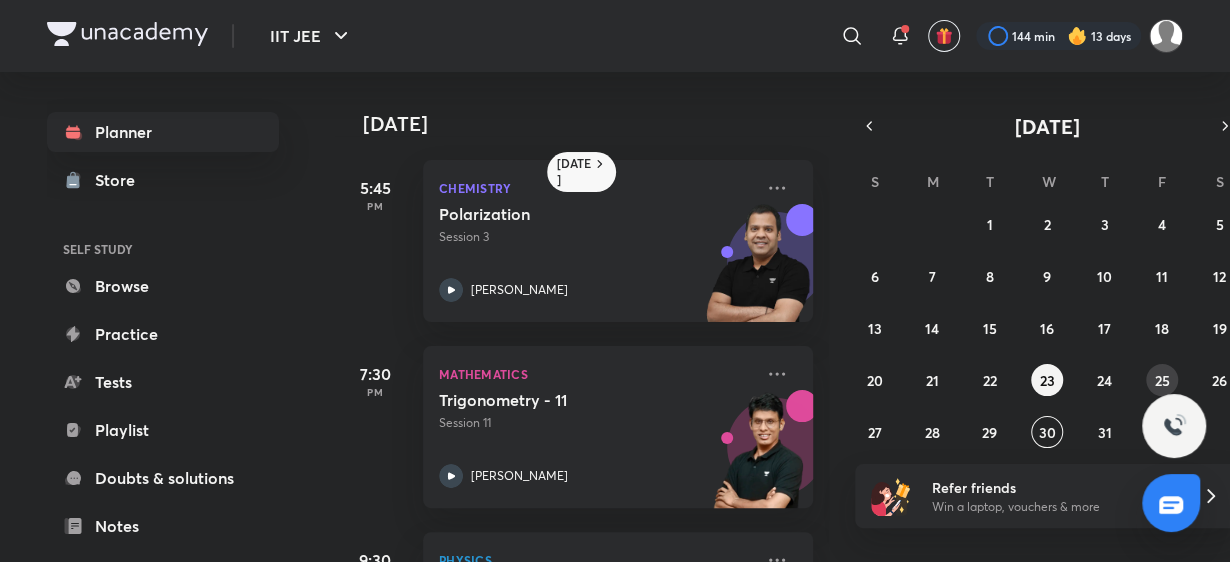 click on "25" at bounding box center (1162, 380) 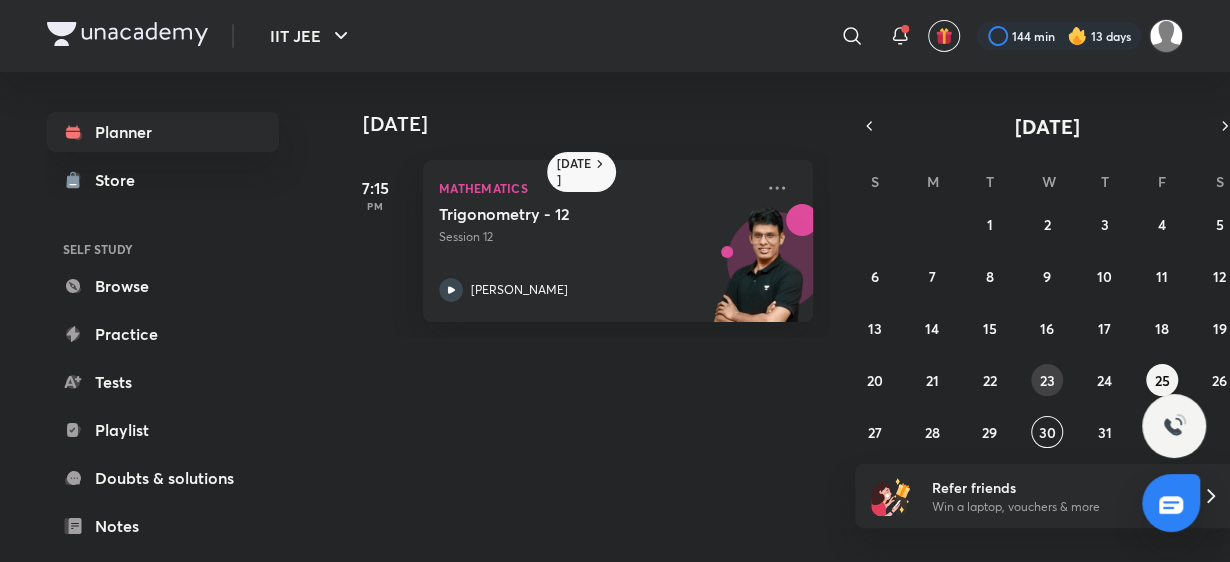 click on "23" at bounding box center [1046, 380] 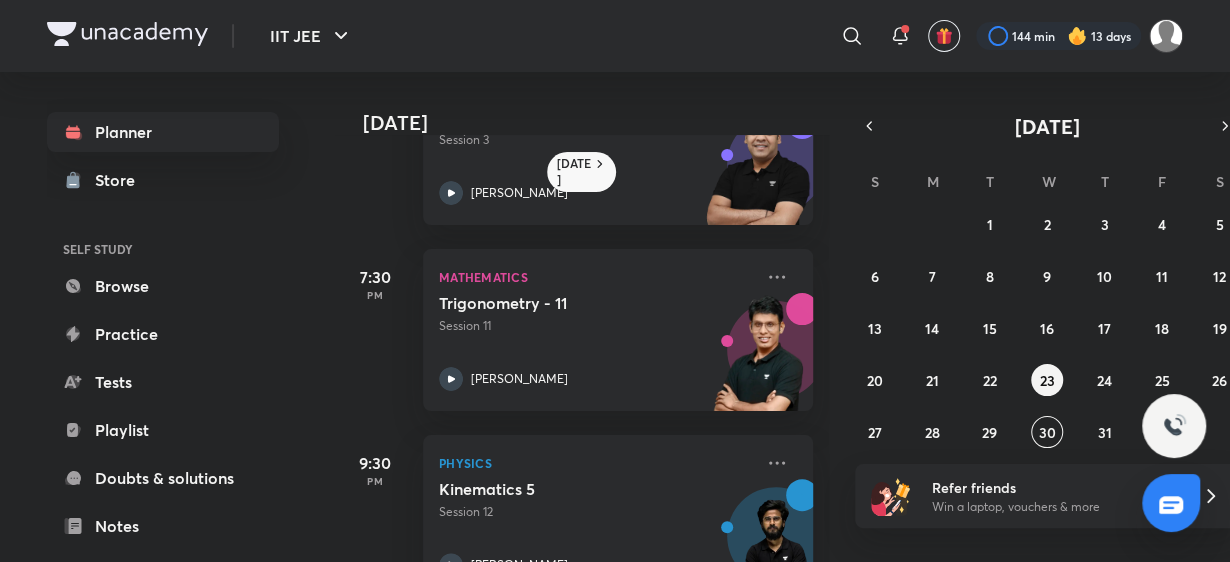 scroll, scrollTop: 107, scrollLeft: 0, axis: vertical 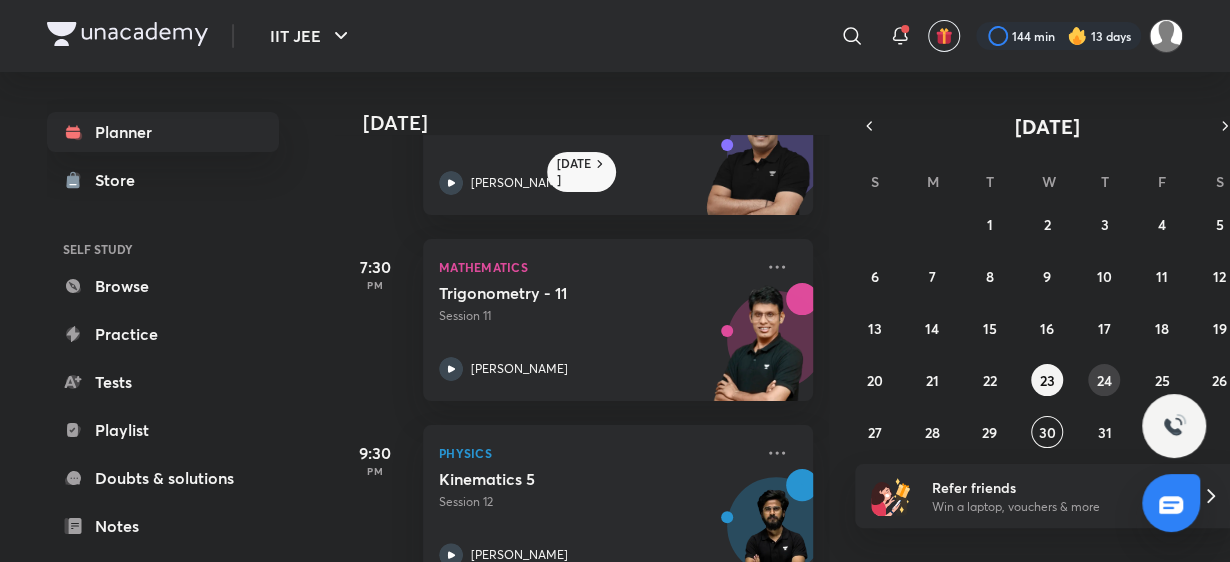 click on "24" at bounding box center (1104, 380) 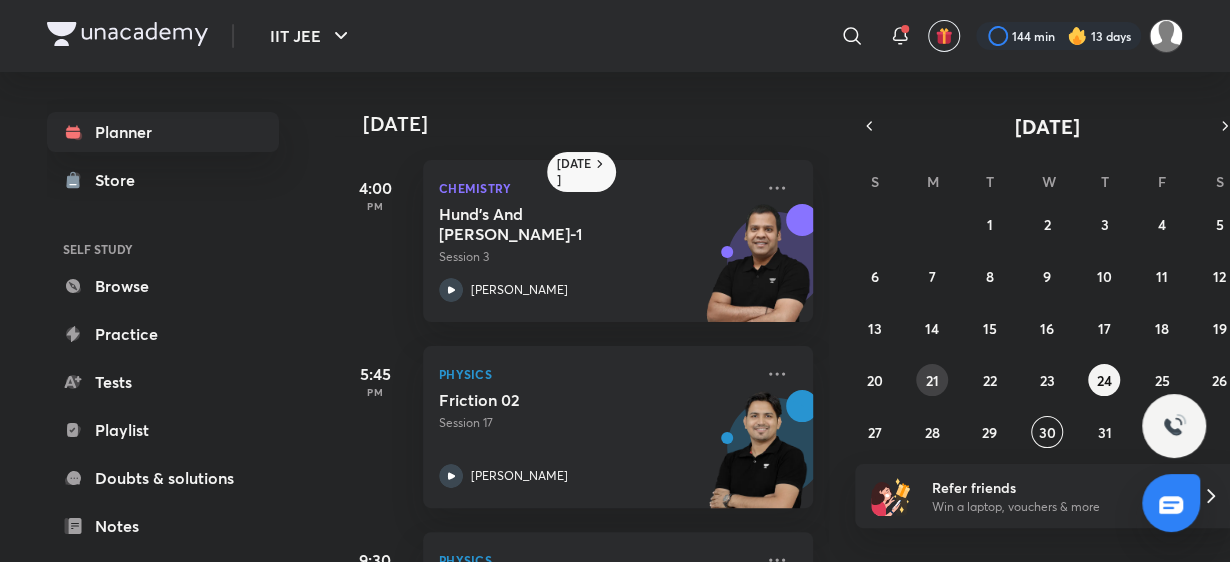 click on "21" at bounding box center [932, 380] 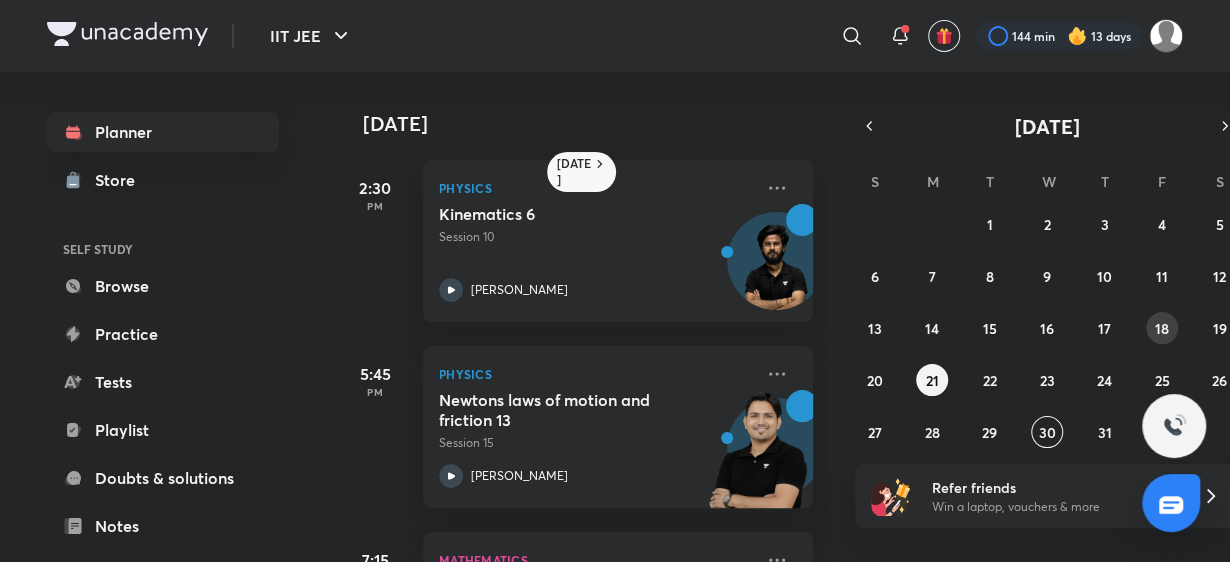 click on "18" at bounding box center (1162, 328) 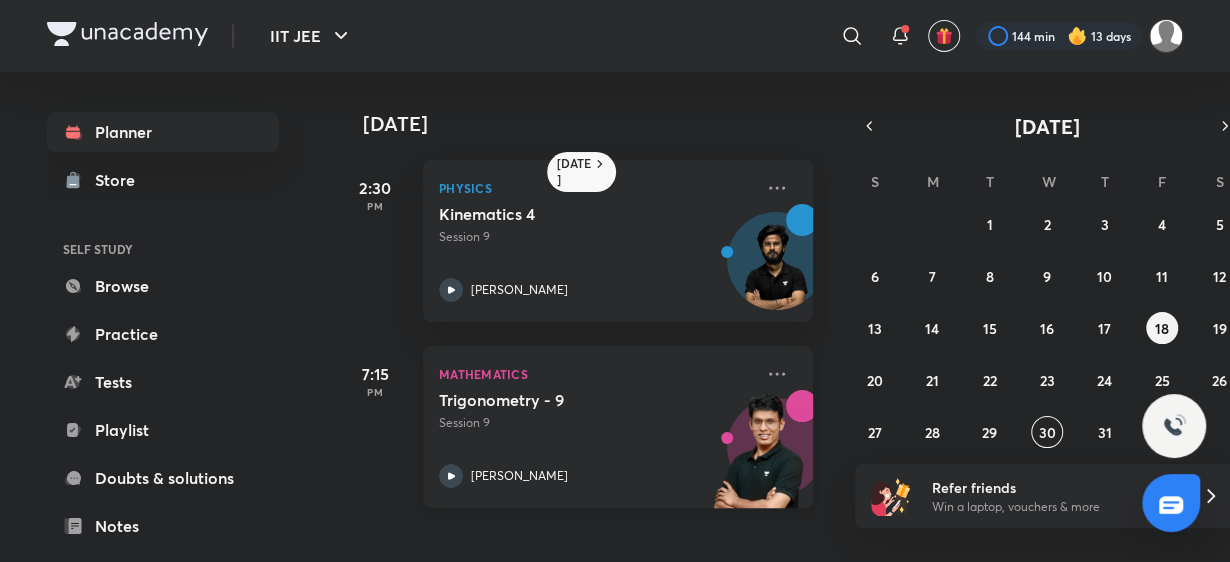 click 